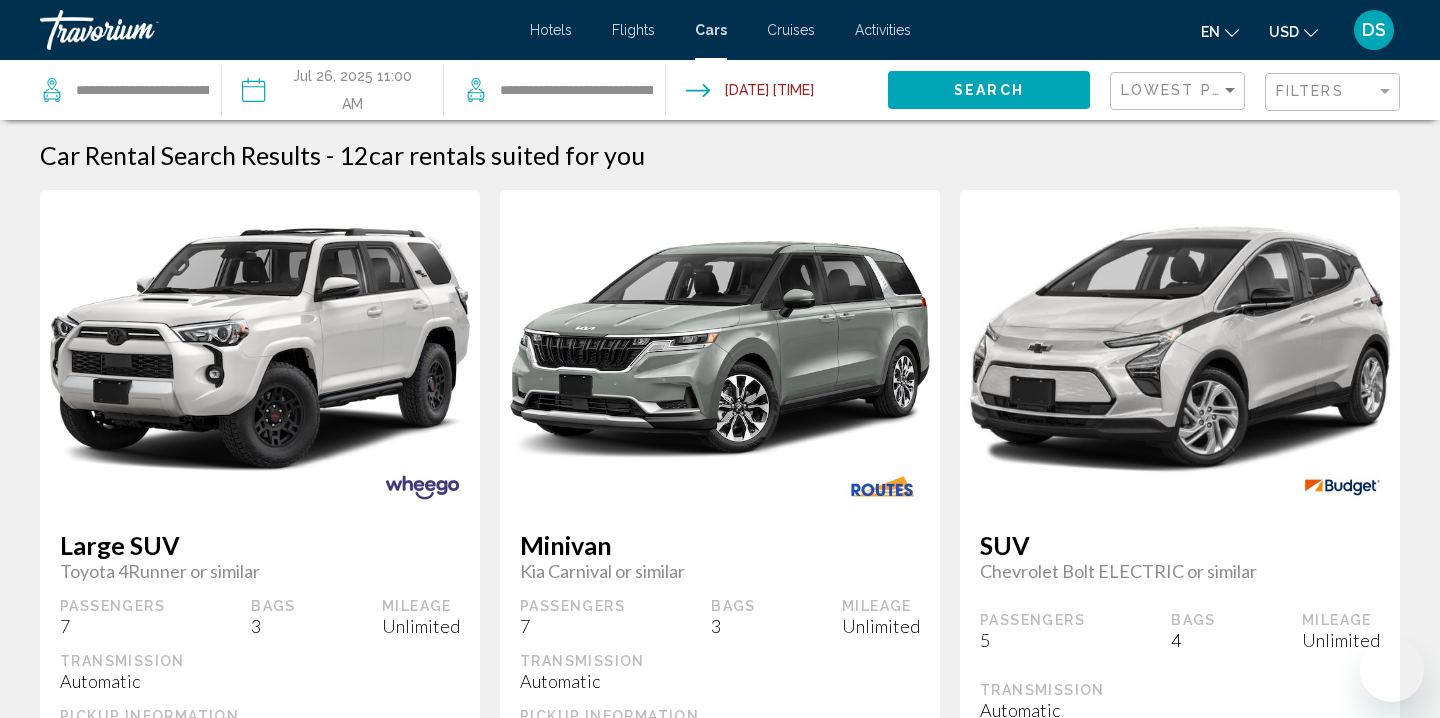 scroll, scrollTop: 2041, scrollLeft: 0, axis: vertical 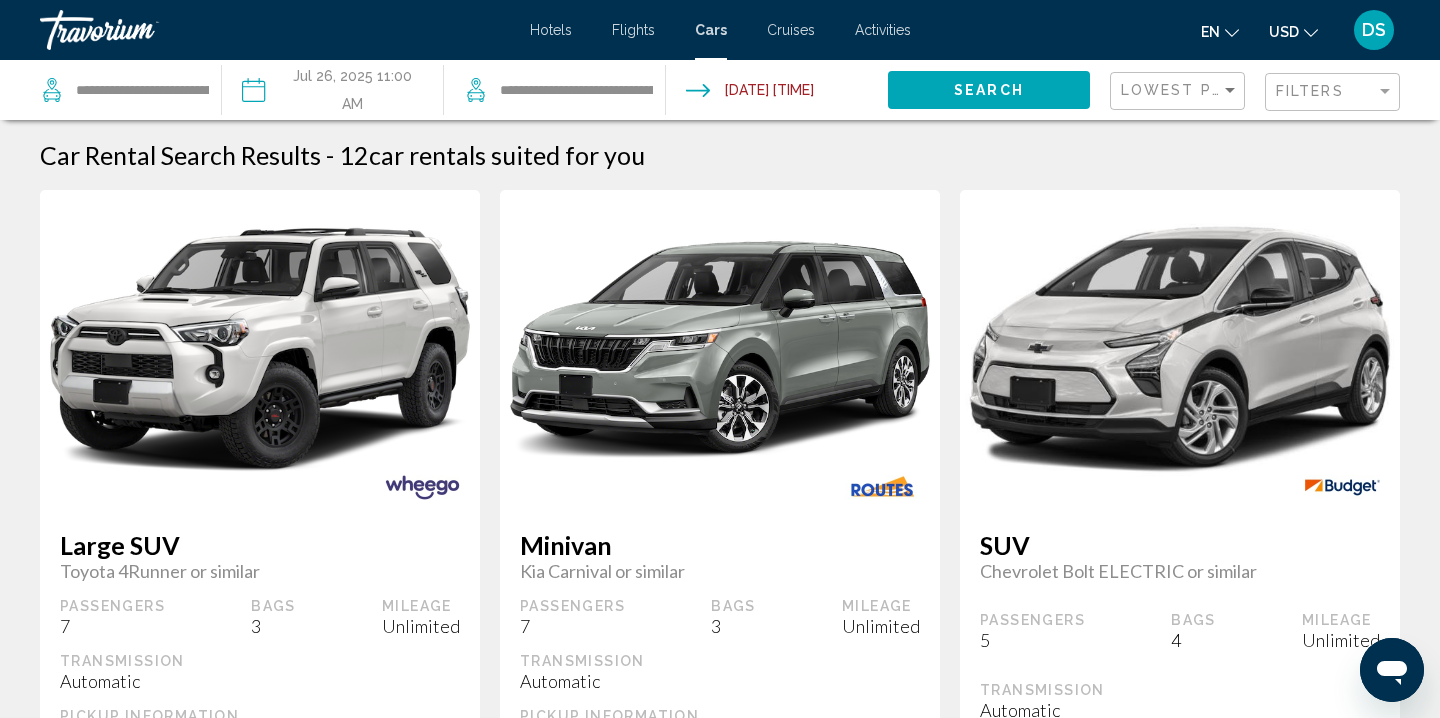 click on "Filters" at bounding box center (1335, 92) 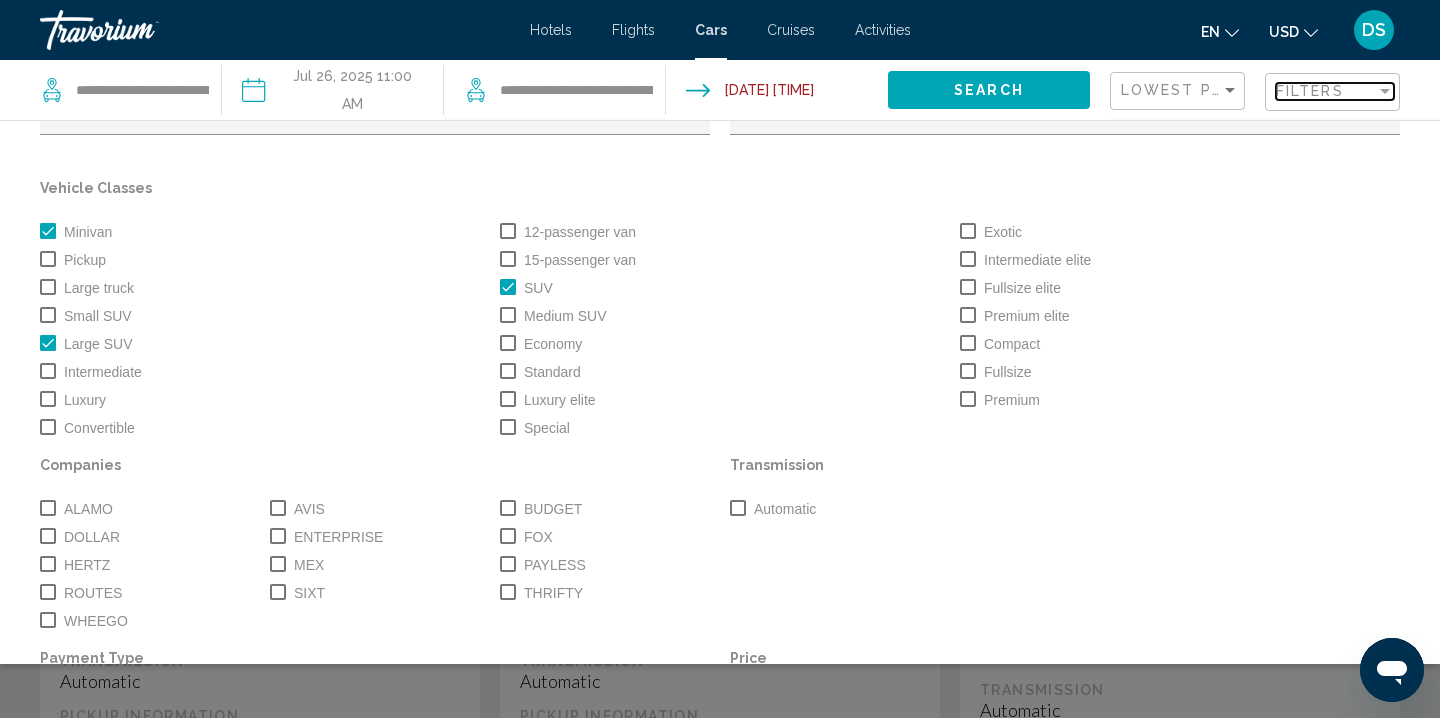 scroll, scrollTop: 0, scrollLeft: 0, axis: both 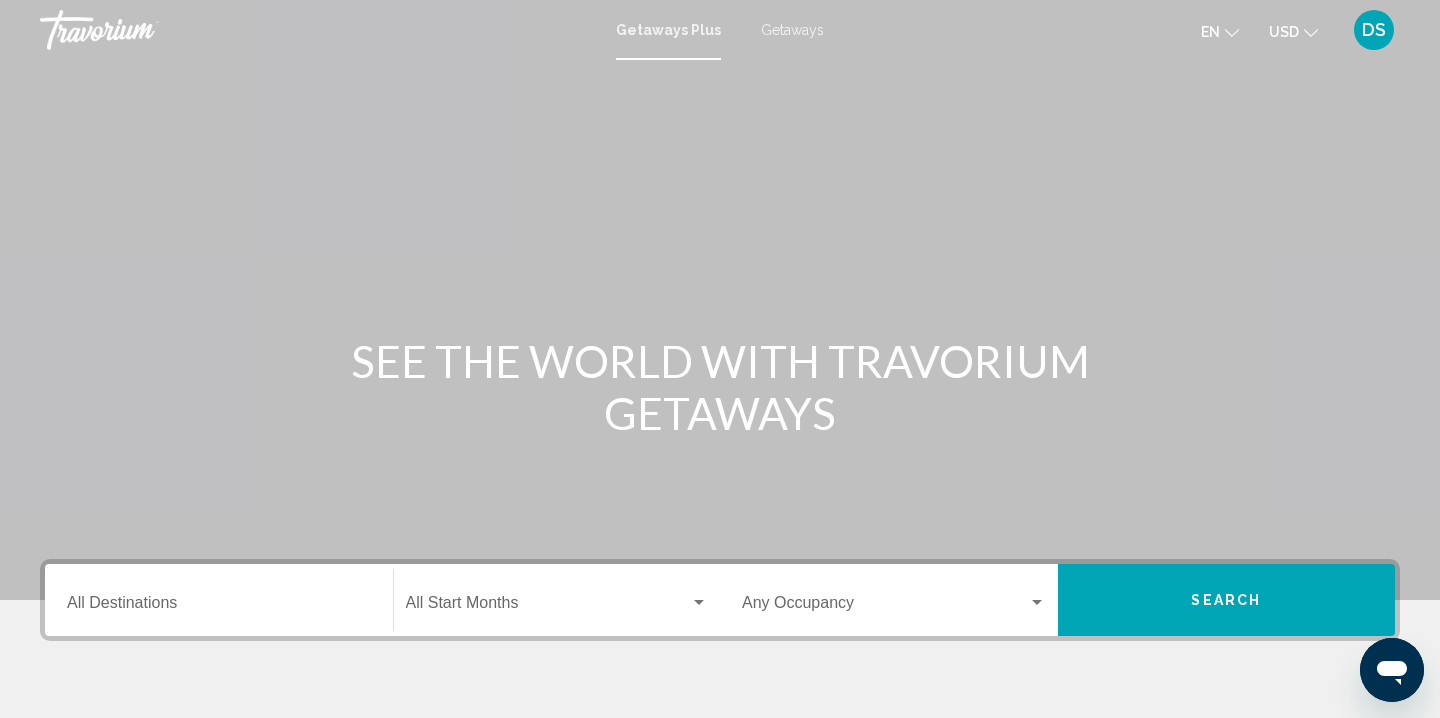 click on "Destination All Destinations" at bounding box center [219, 607] 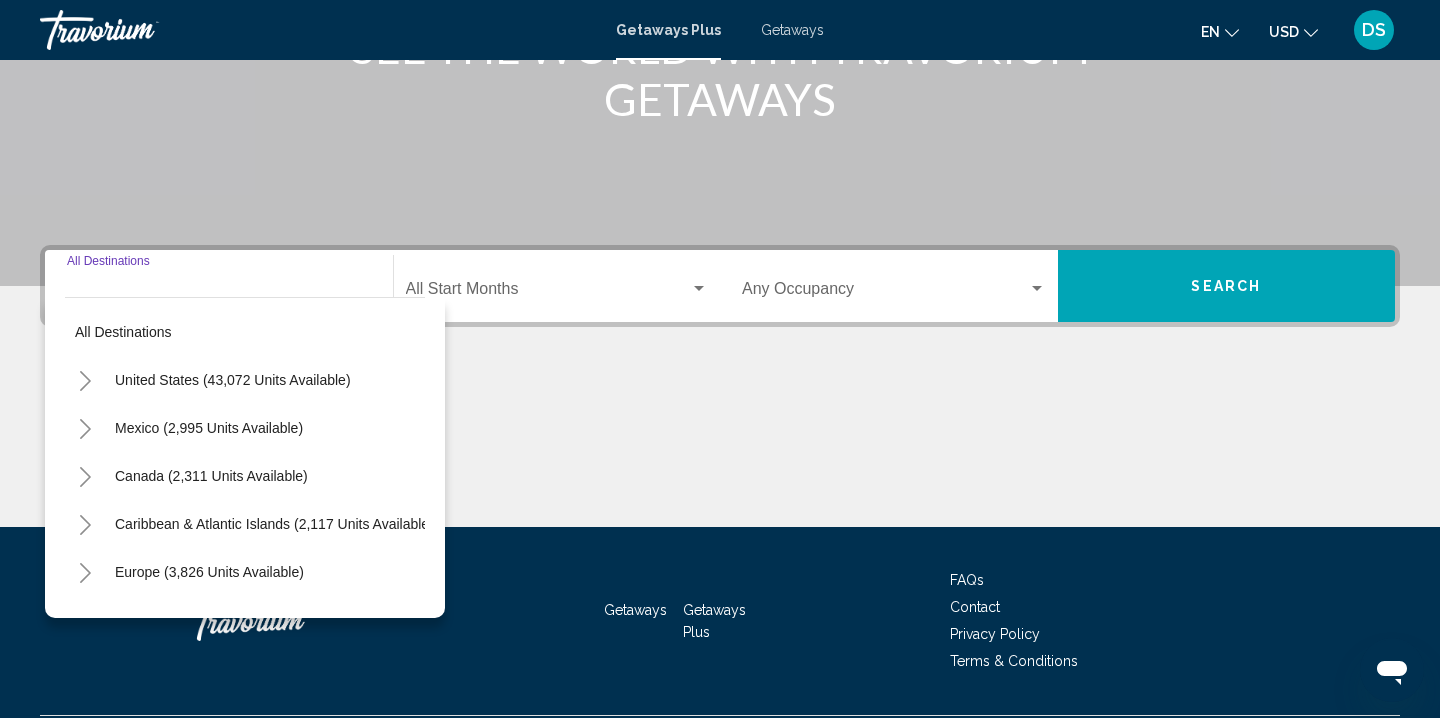 scroll, scrollTop: 368, scrollLeft: 0, axis: vertical 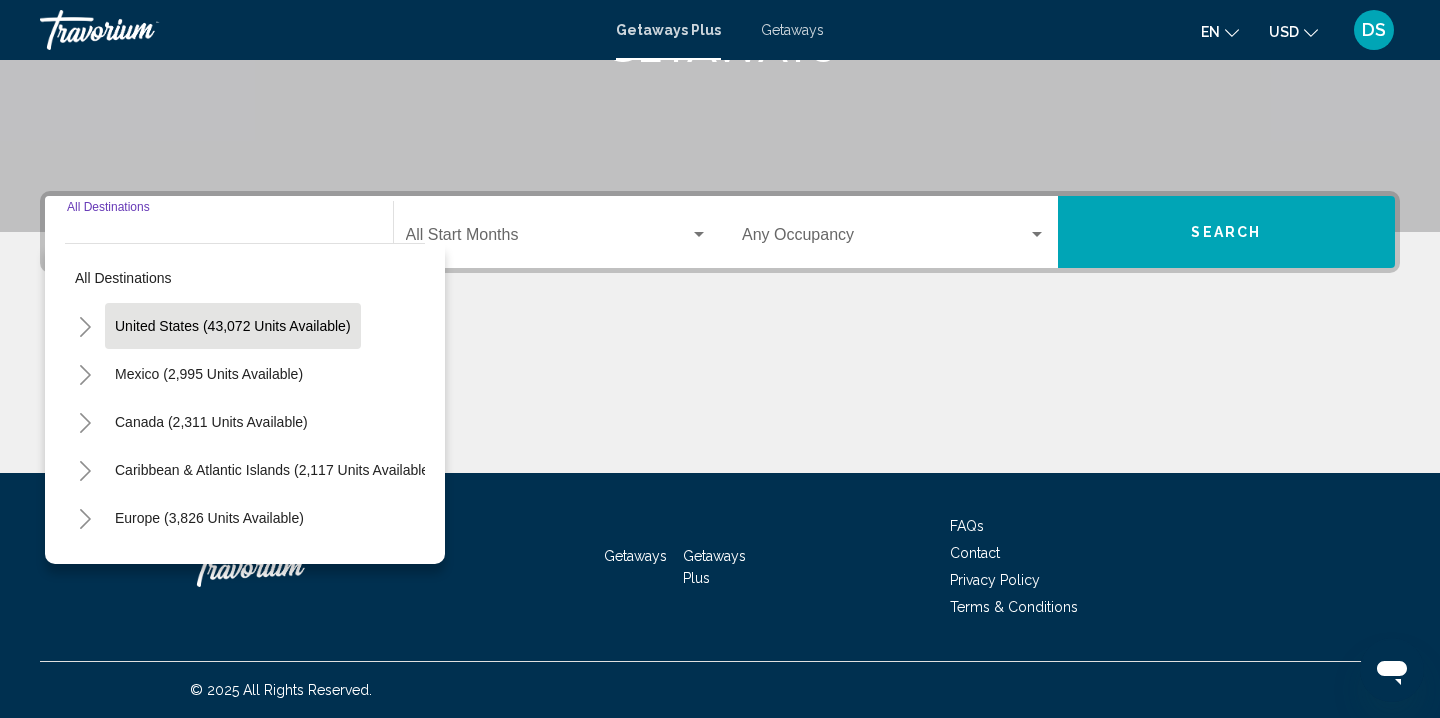click on "United States (43,072 units available)" at bounding box center [233, 326] 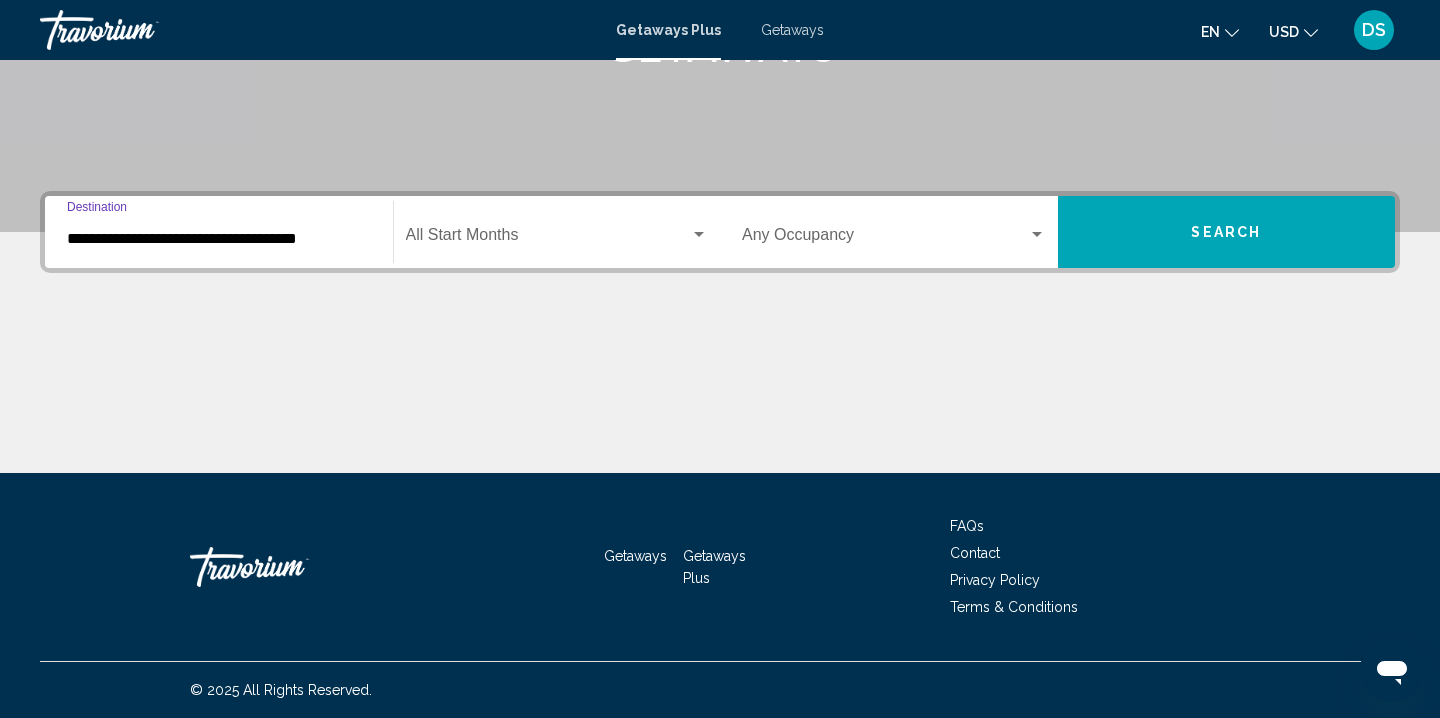 click on "**********" at bounding box center [219, 239] 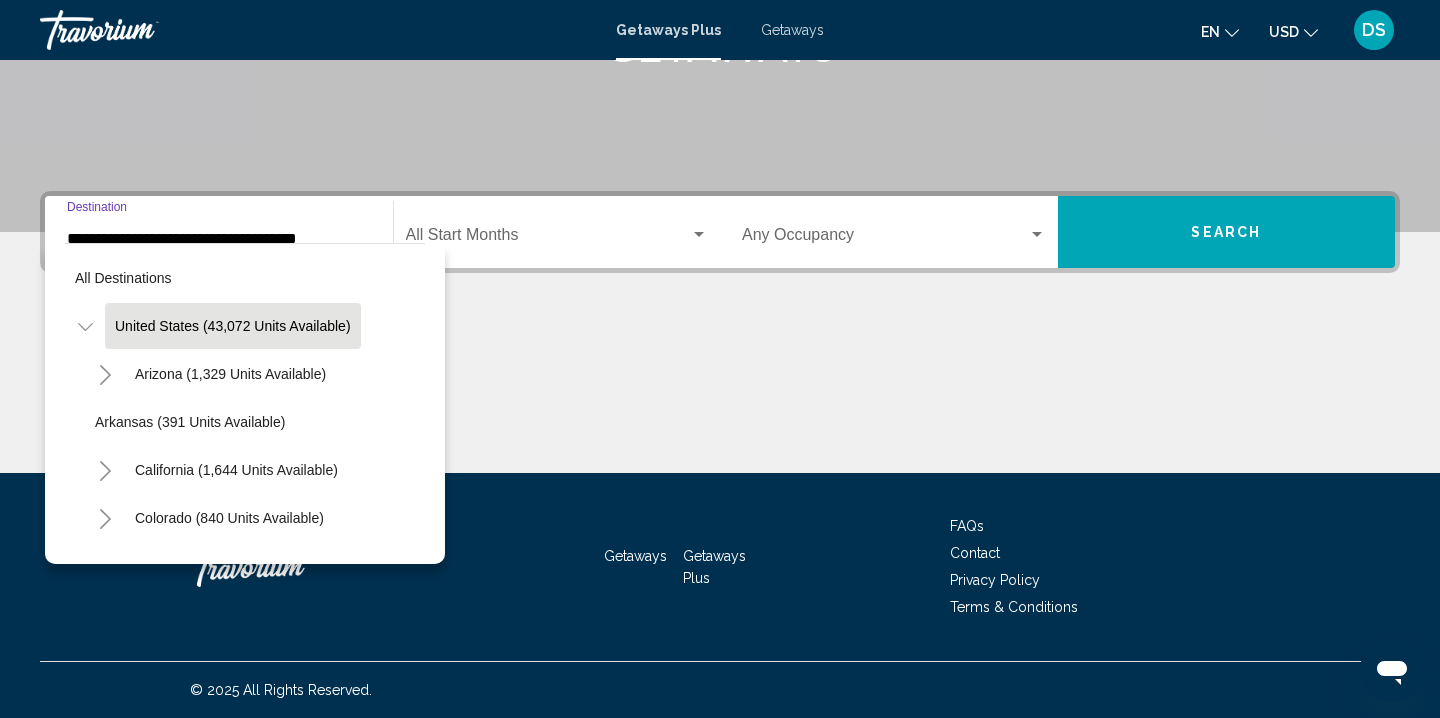 scroll, scrollTop: 335, scrollLeft: 0, axis: vertical 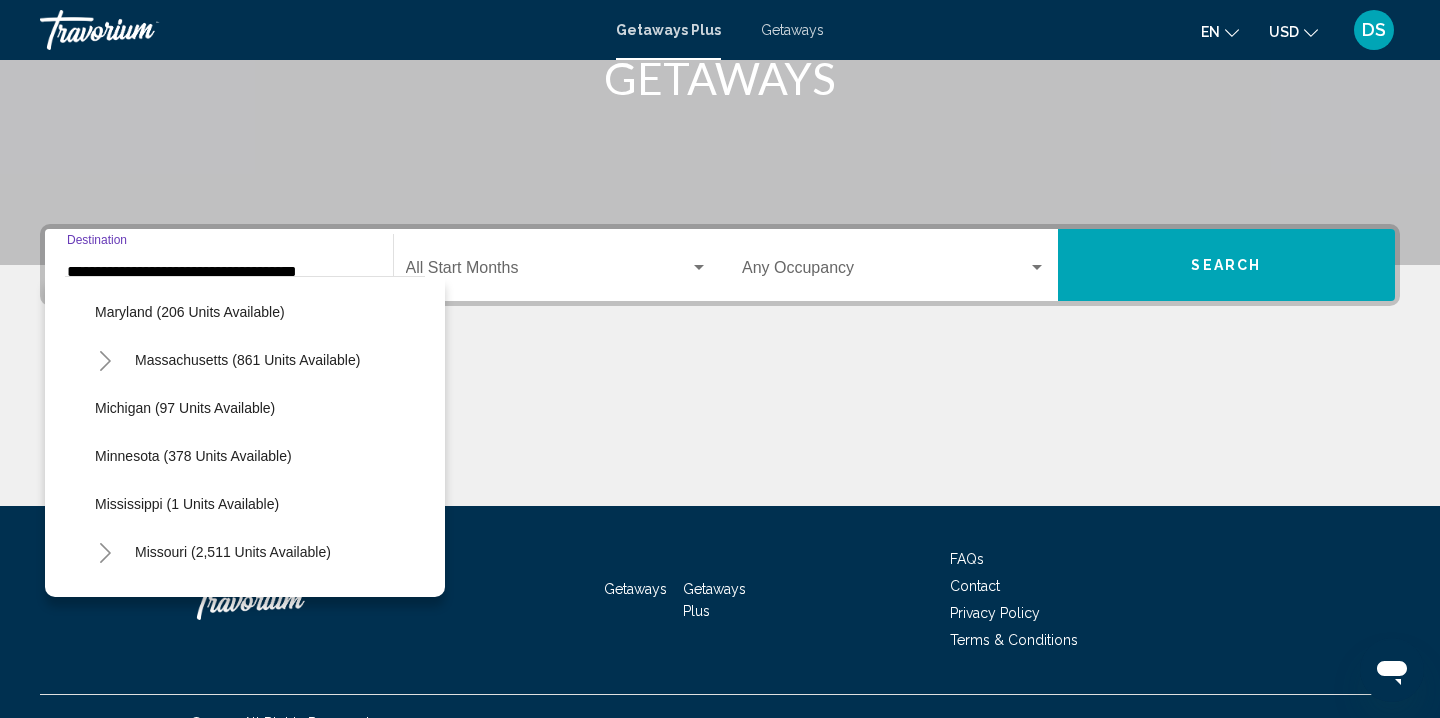 click at bounding box center (720, -35) 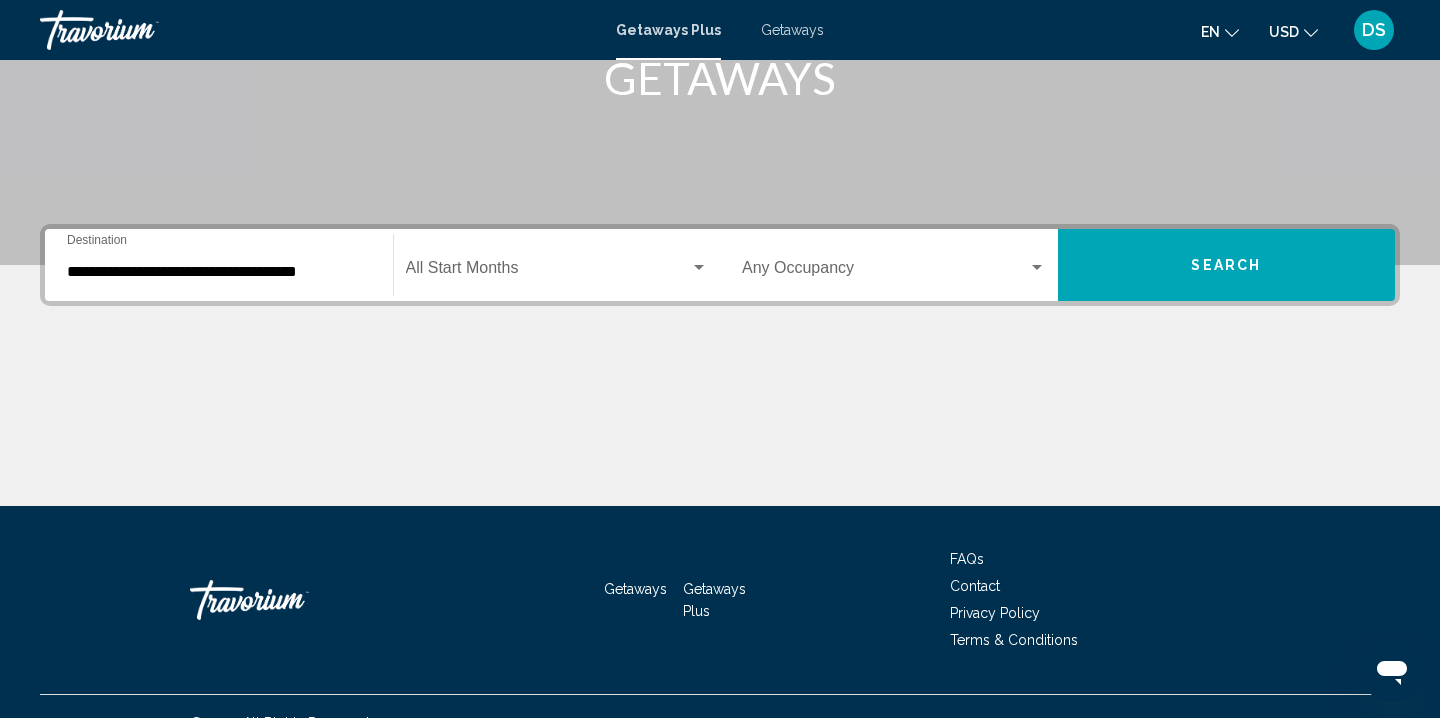 click on "**********" at bounding box center (219, 272) 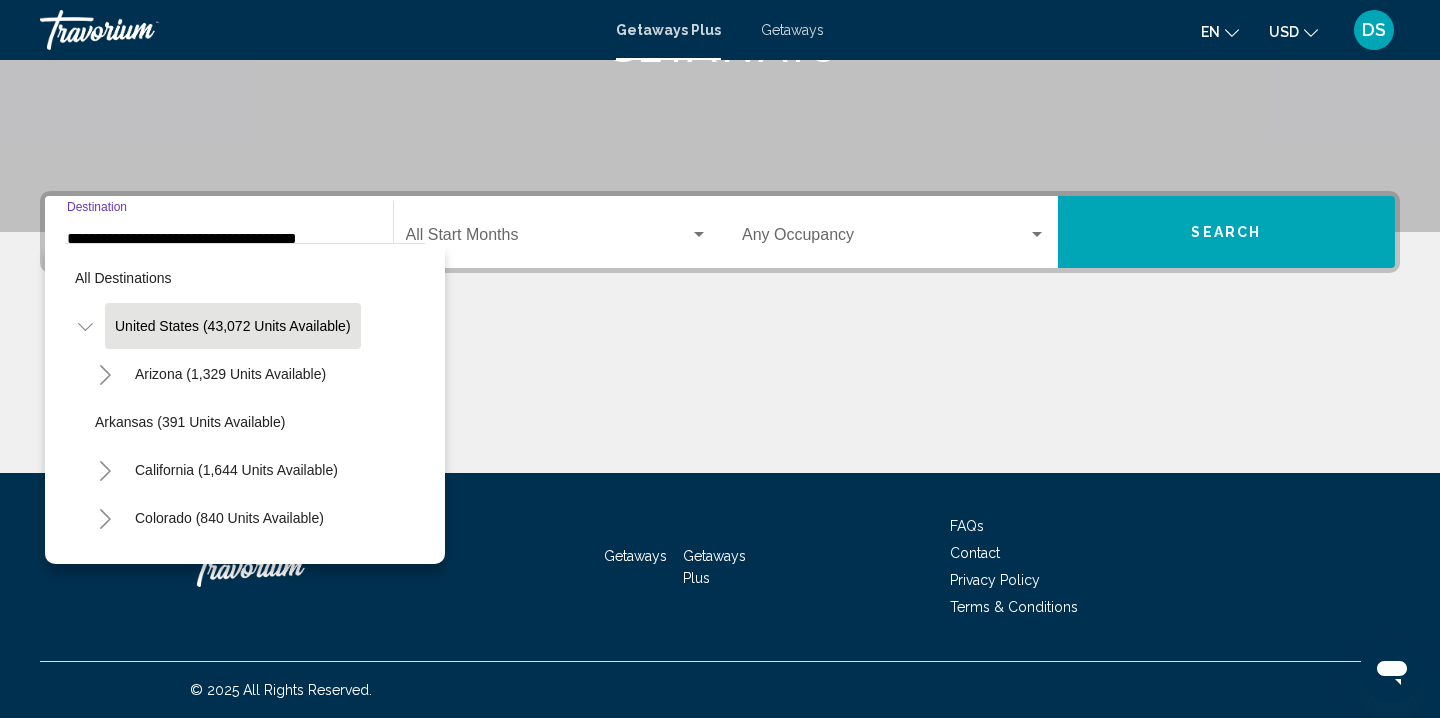 click at bounding box center (85, 327) 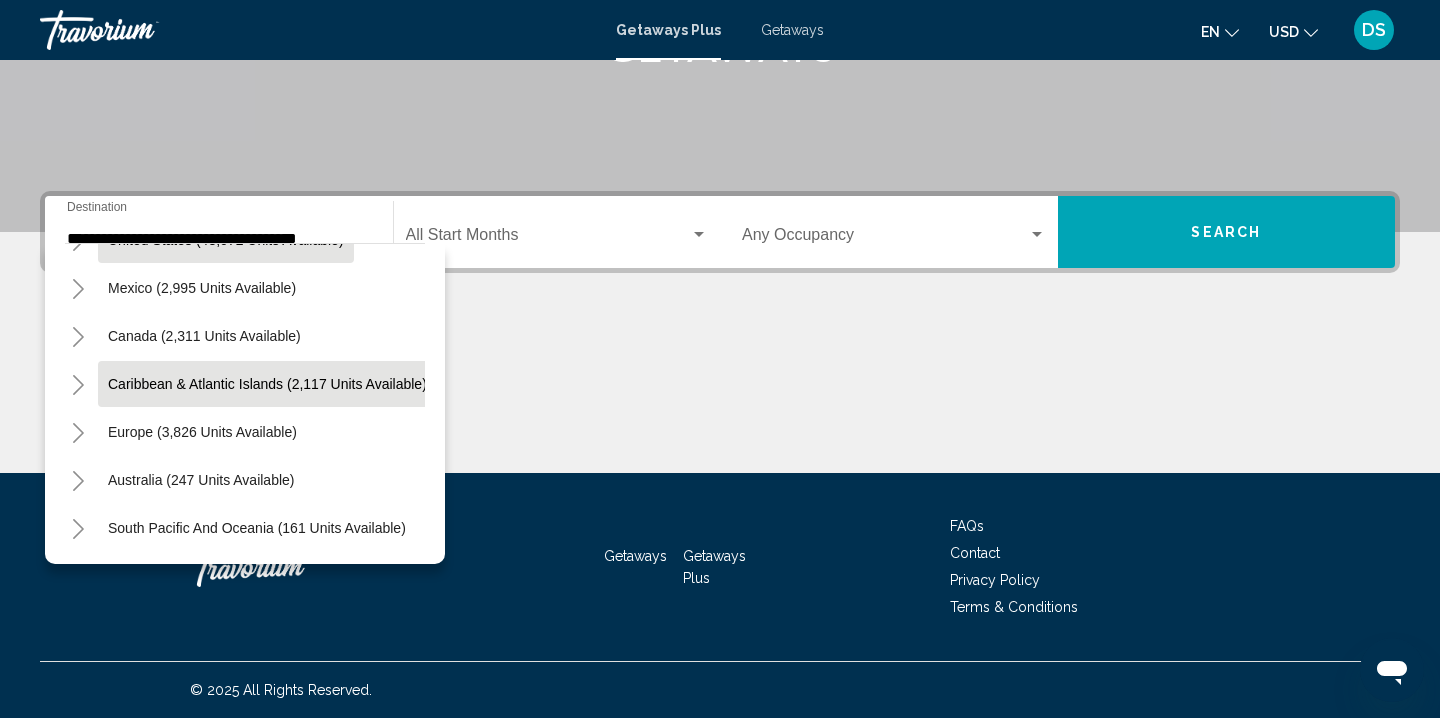 scroll, scrollTop: 86, scrollLeft: 8, axis: both 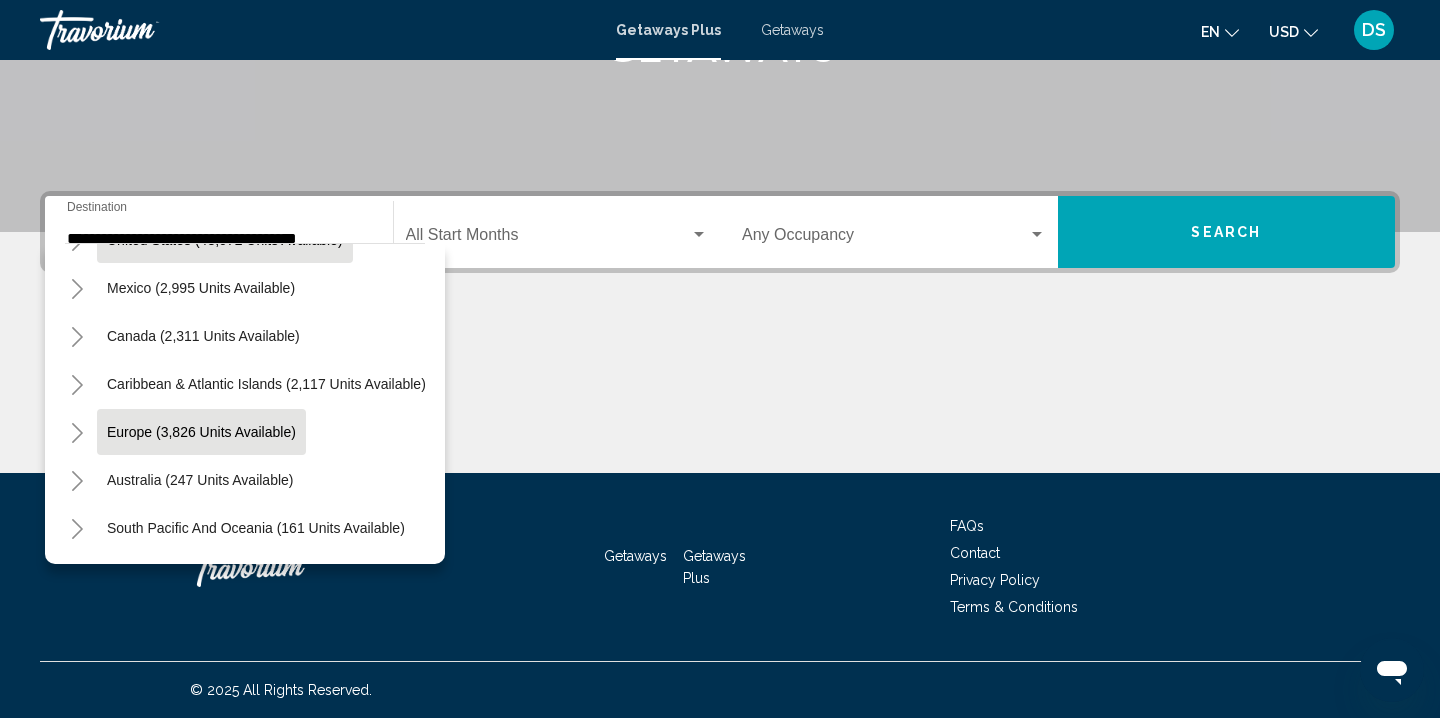 click on "Europe (3,826 units available)" at bounding box center [225, 240] 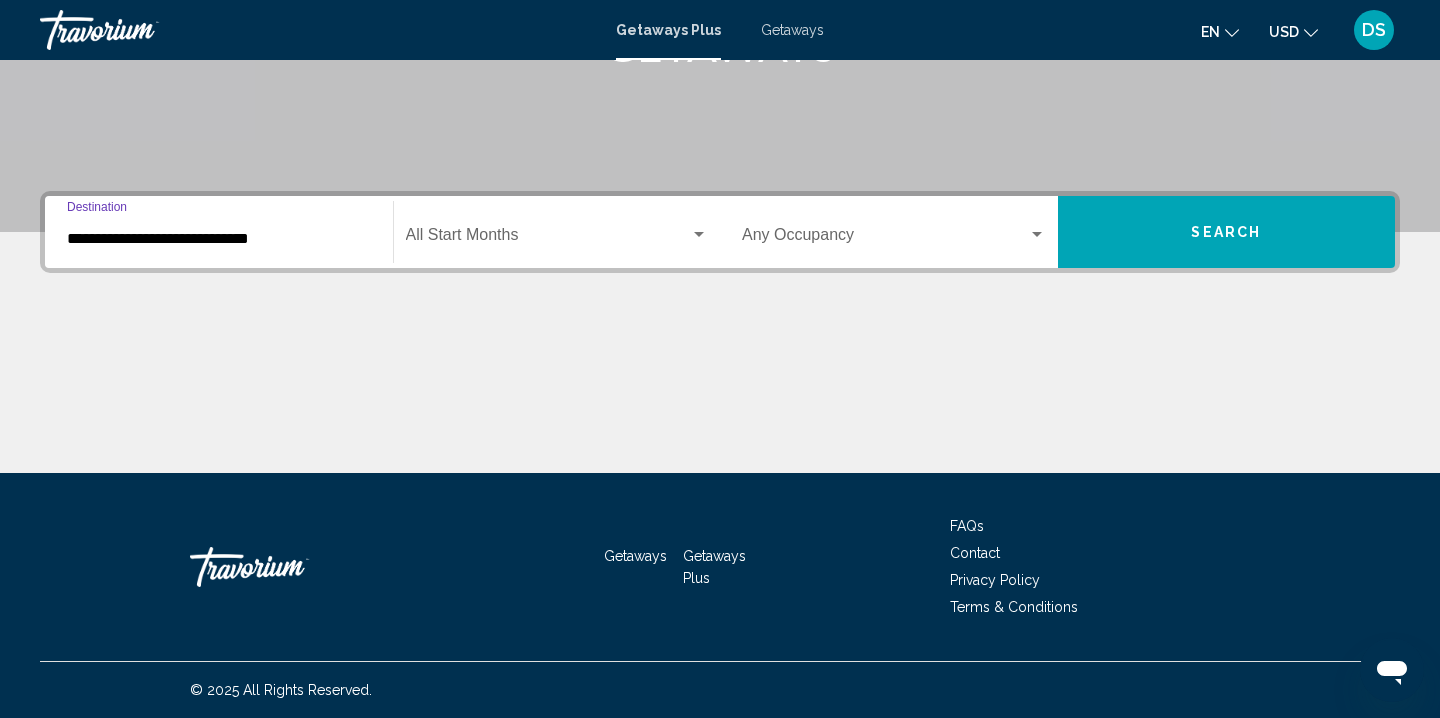 click at bounding box center [548, 239] 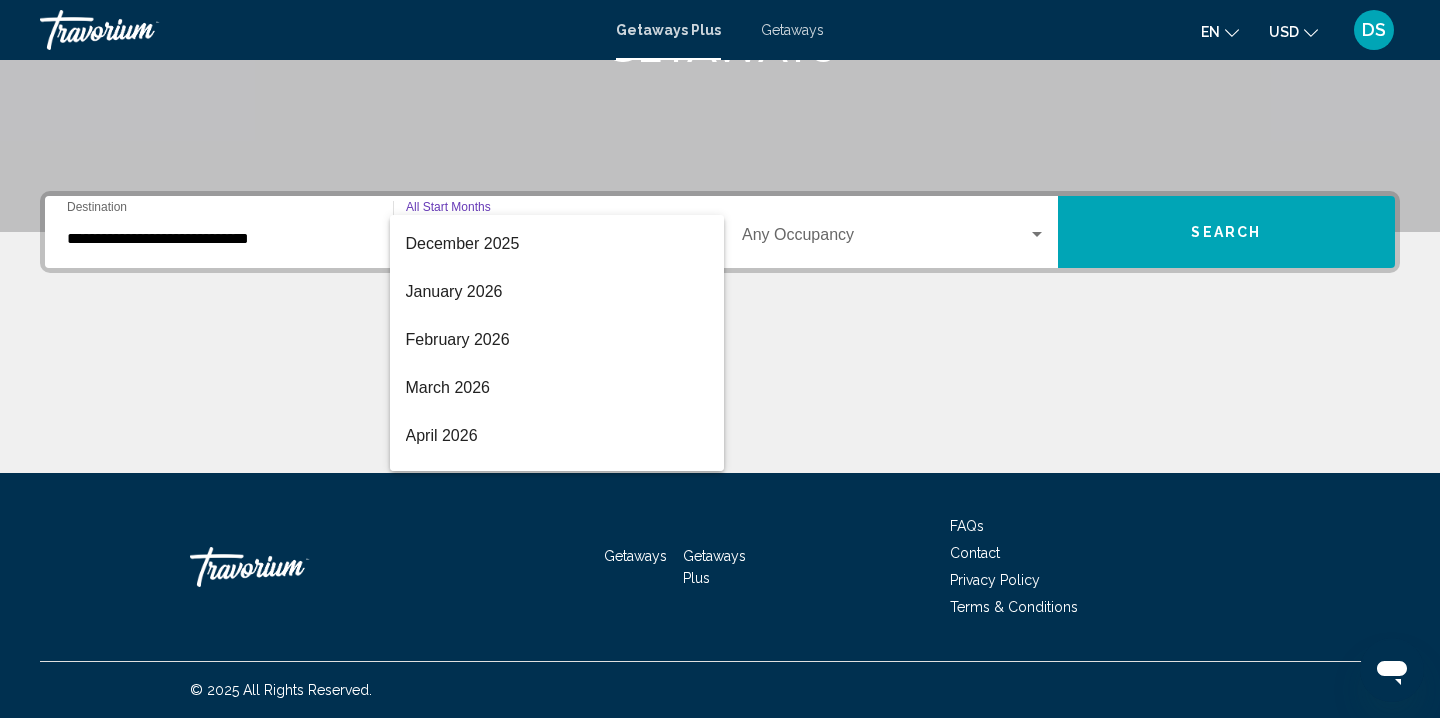 scroll, scrollTop: 287, scrollLeft: 0, axis: vertical 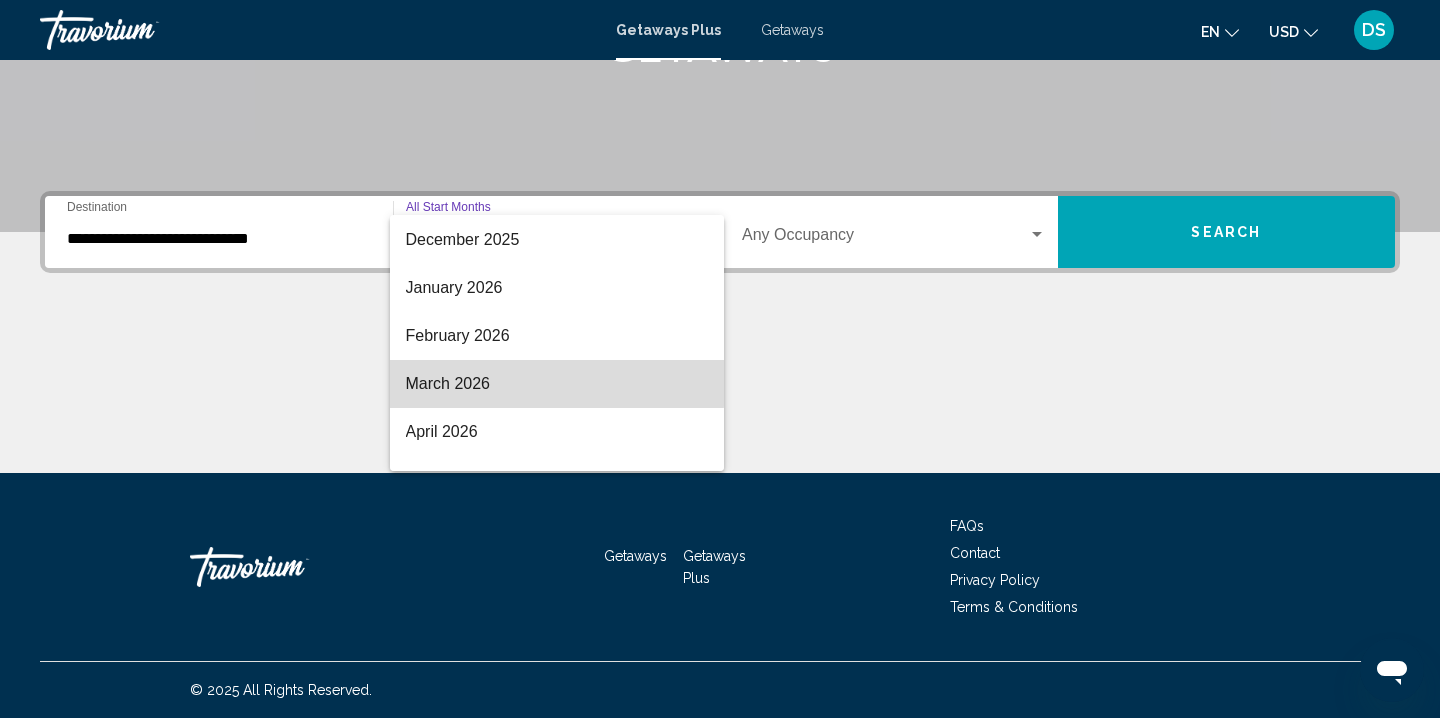 click on "March 2026" at bounding box center (557, 384) 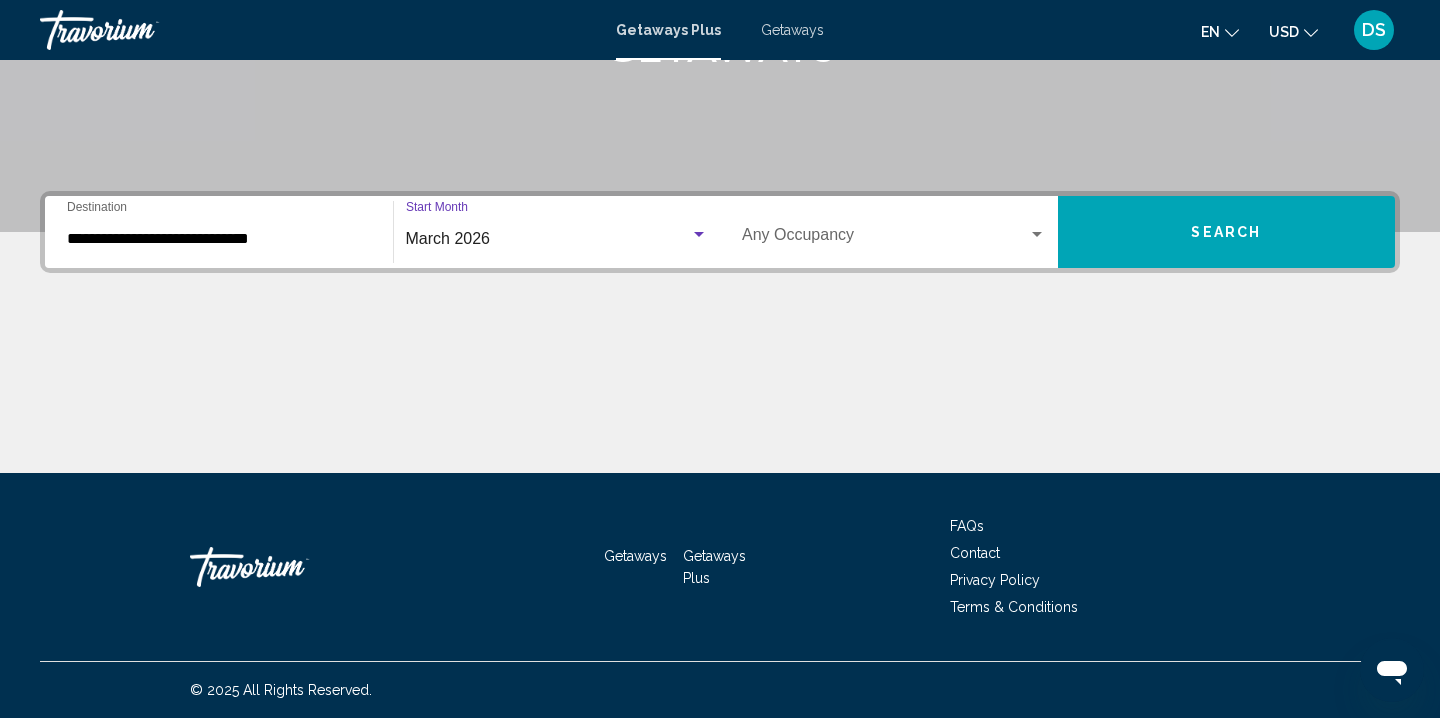 click on "Occupancy Any Occupancy" at bounding box center [894, 232] 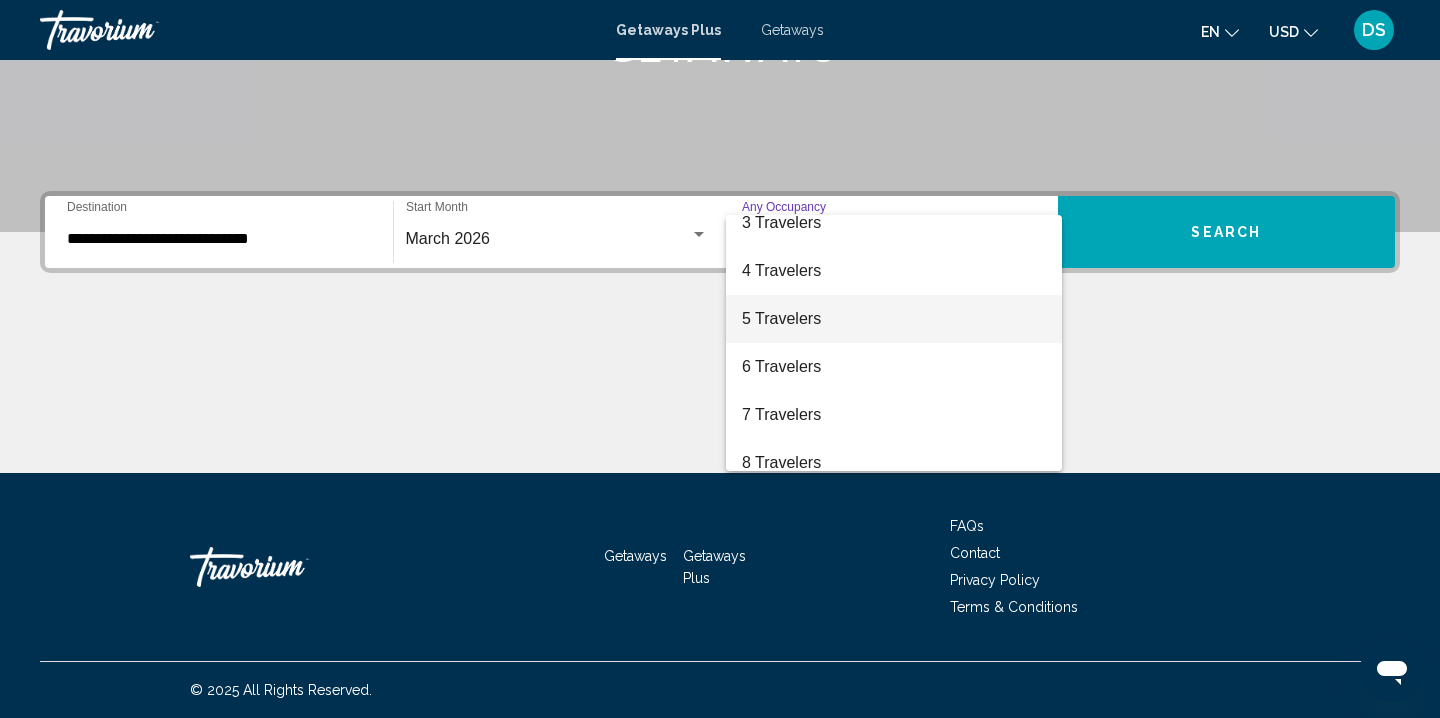 scroll, scrollTop: 114, scrollLeft: 0, axis: vertical 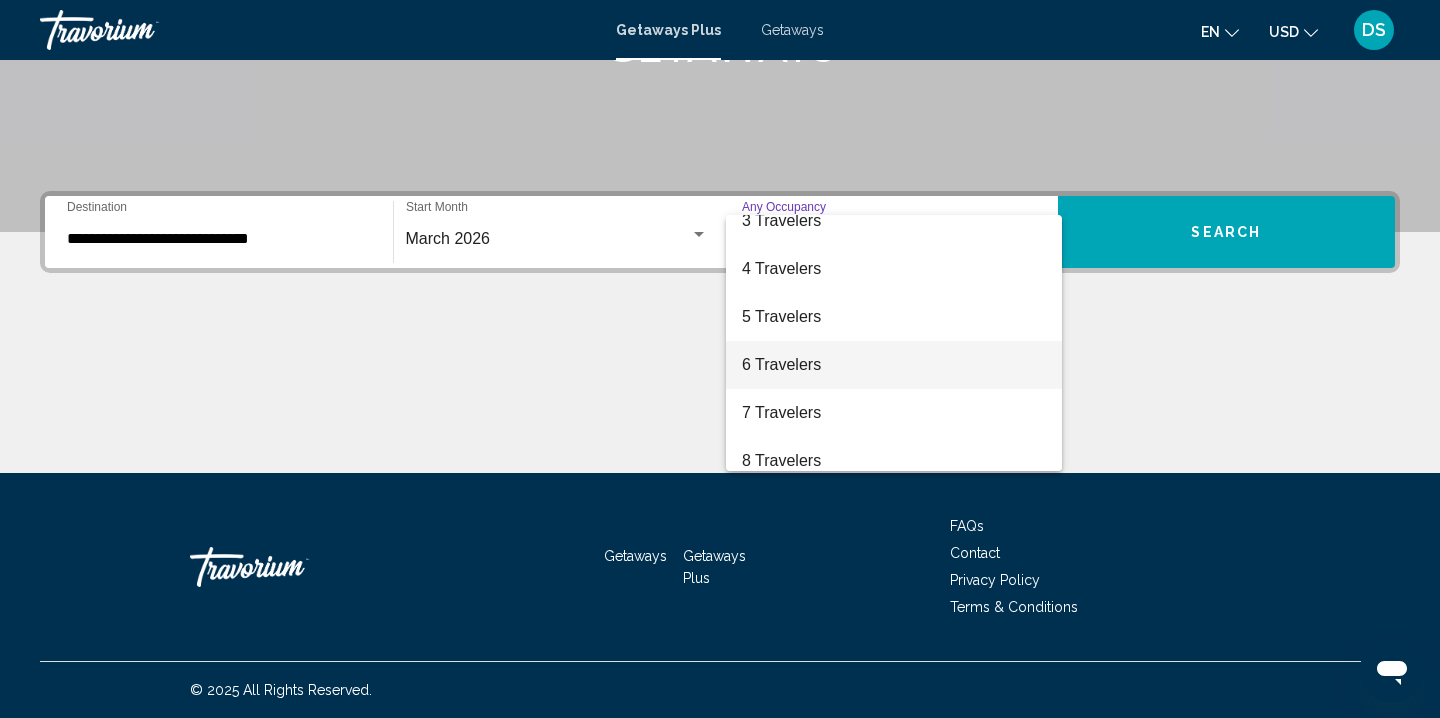 click on "6 Travelers" at bounding box center [894, 365] 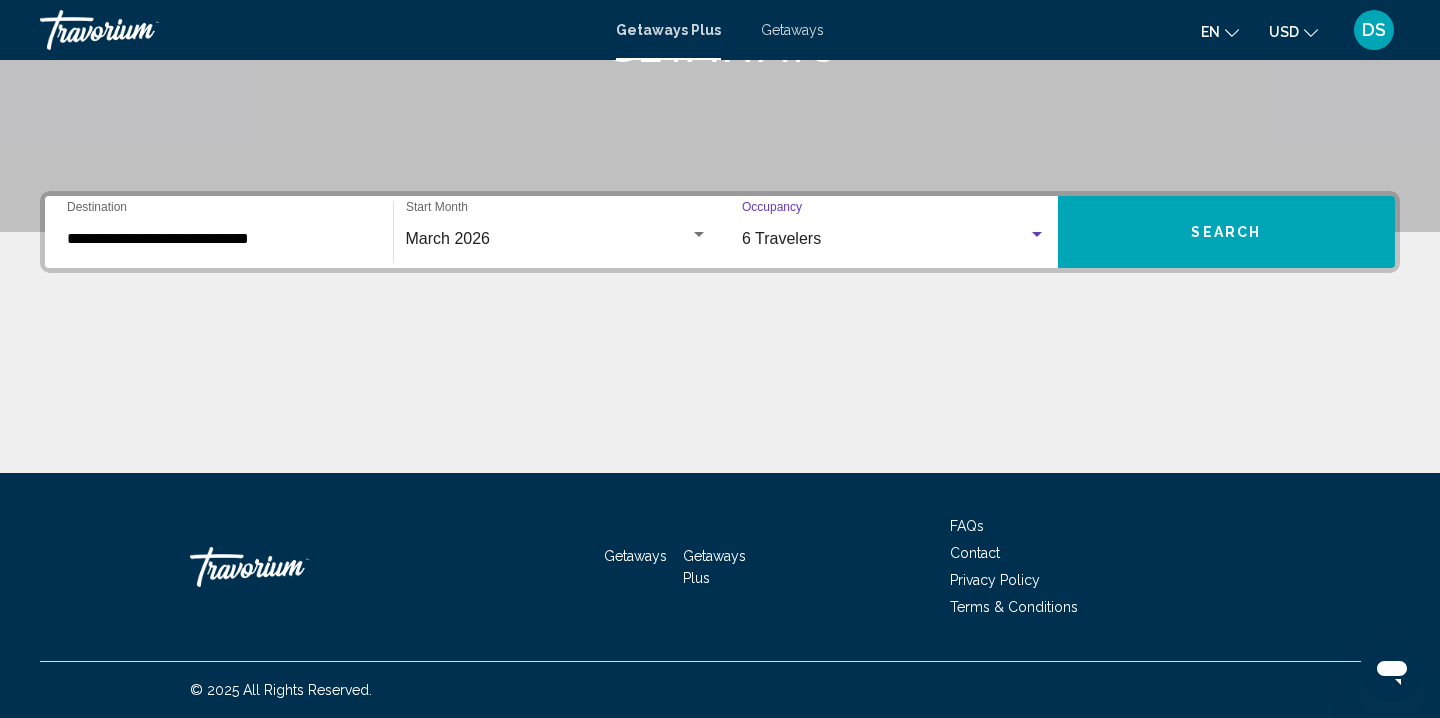click on "Search" at bounding box center [1227, 232] 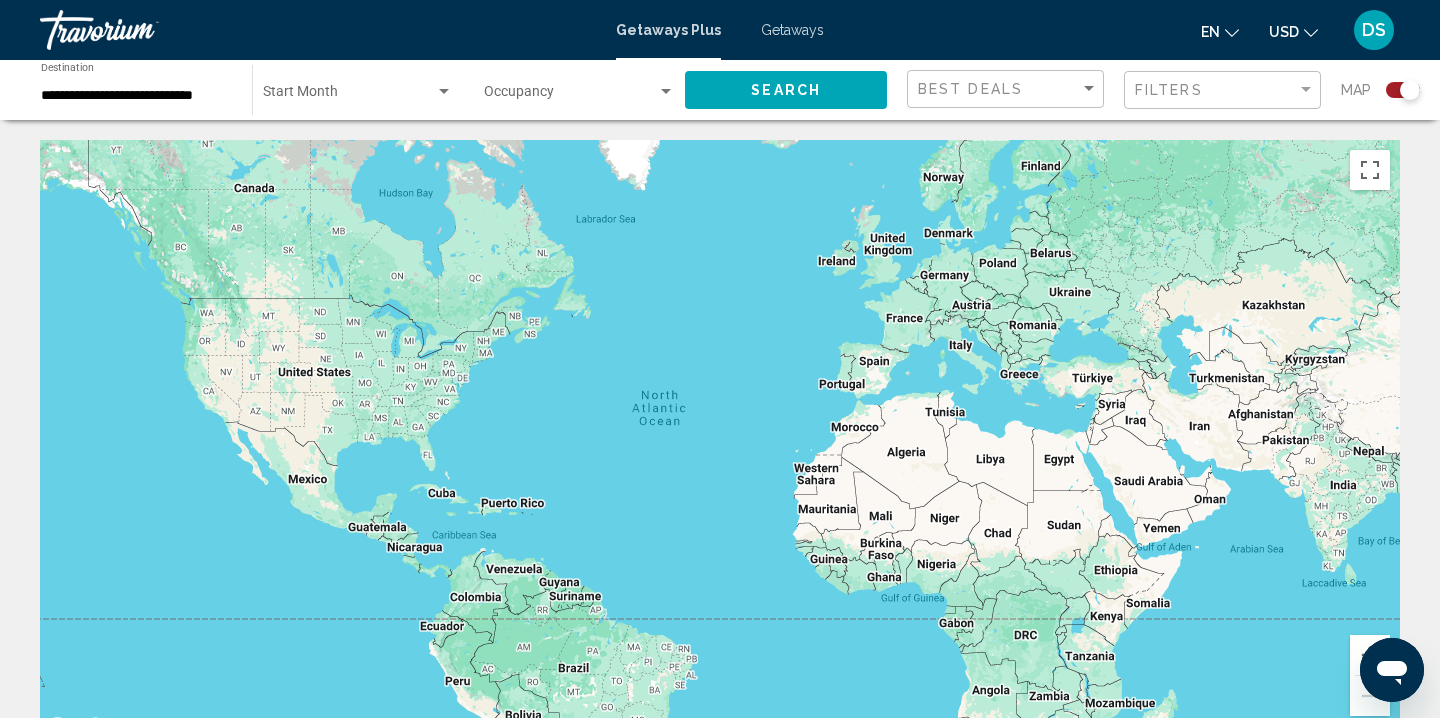 click at bounding box center (1403, 90) 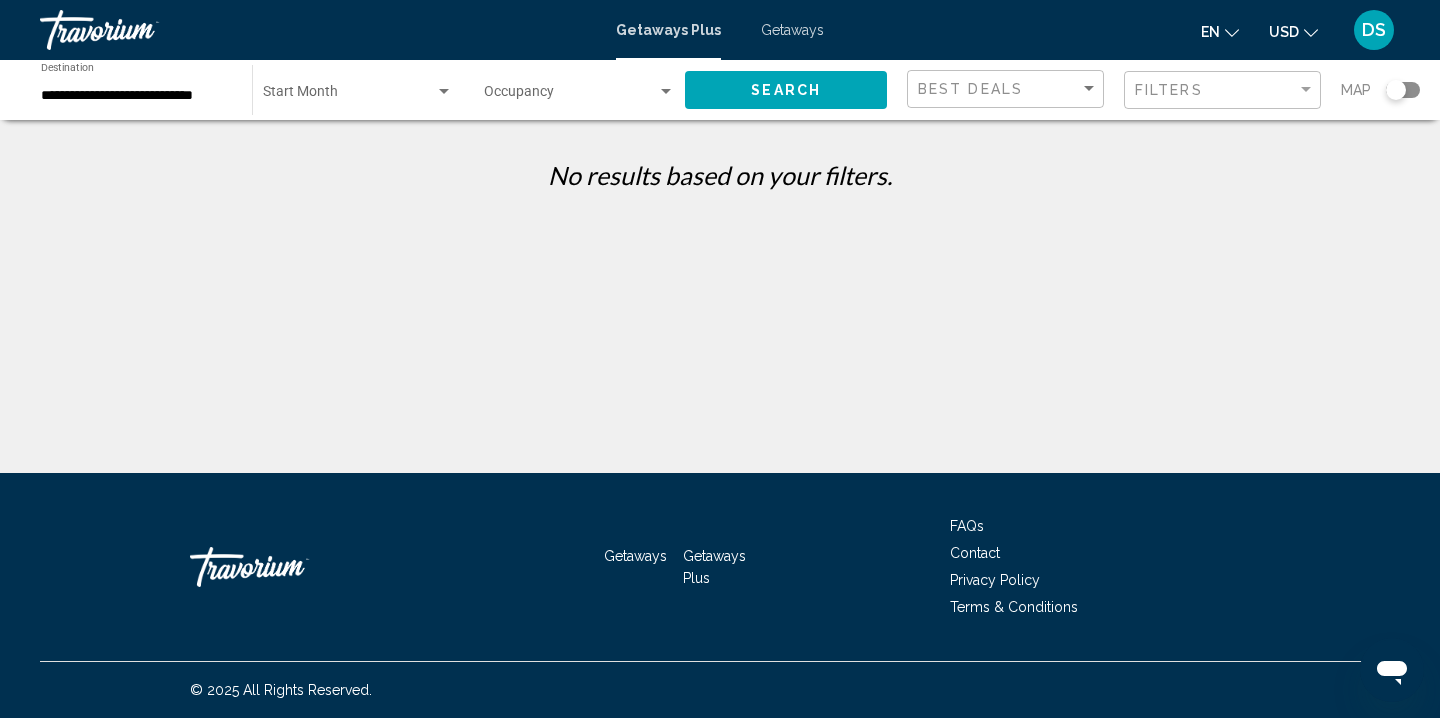click at bounding box center (1403, 90) 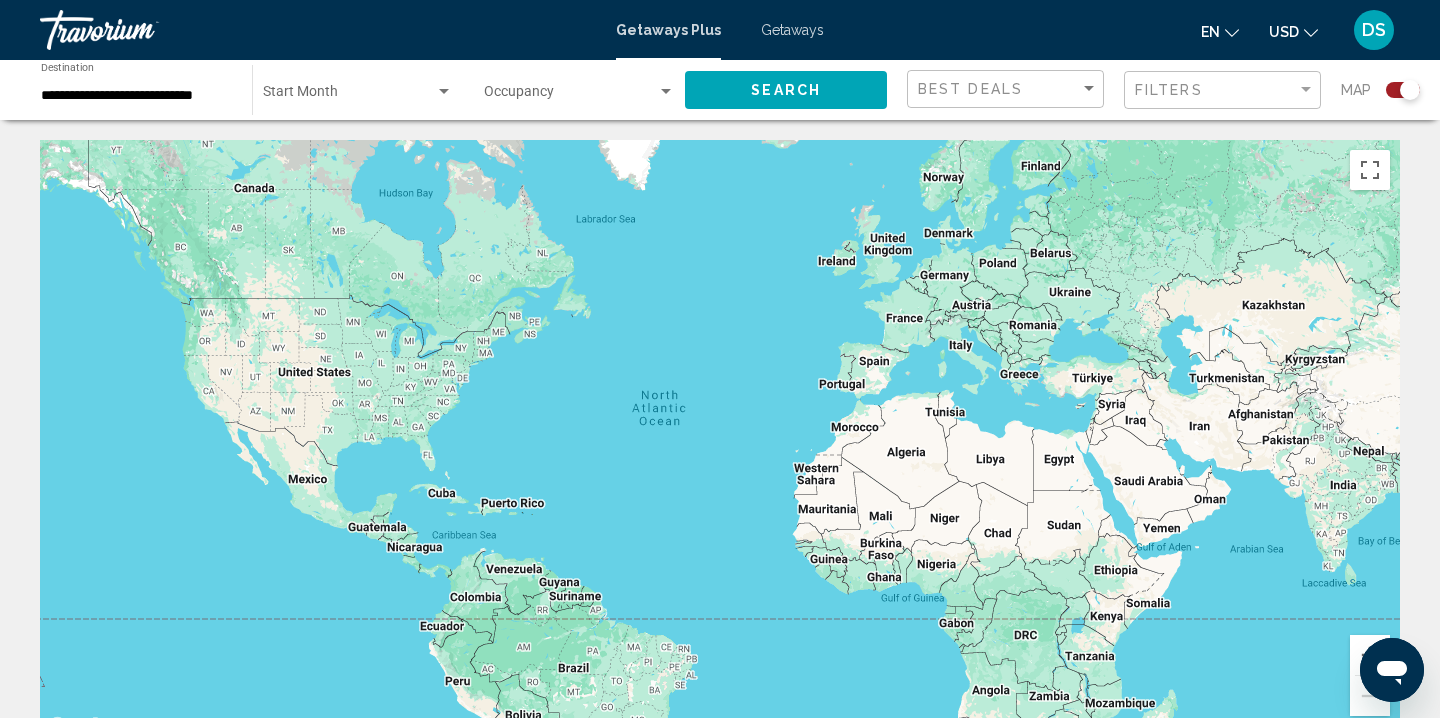 click at bounding box center [349, 96] 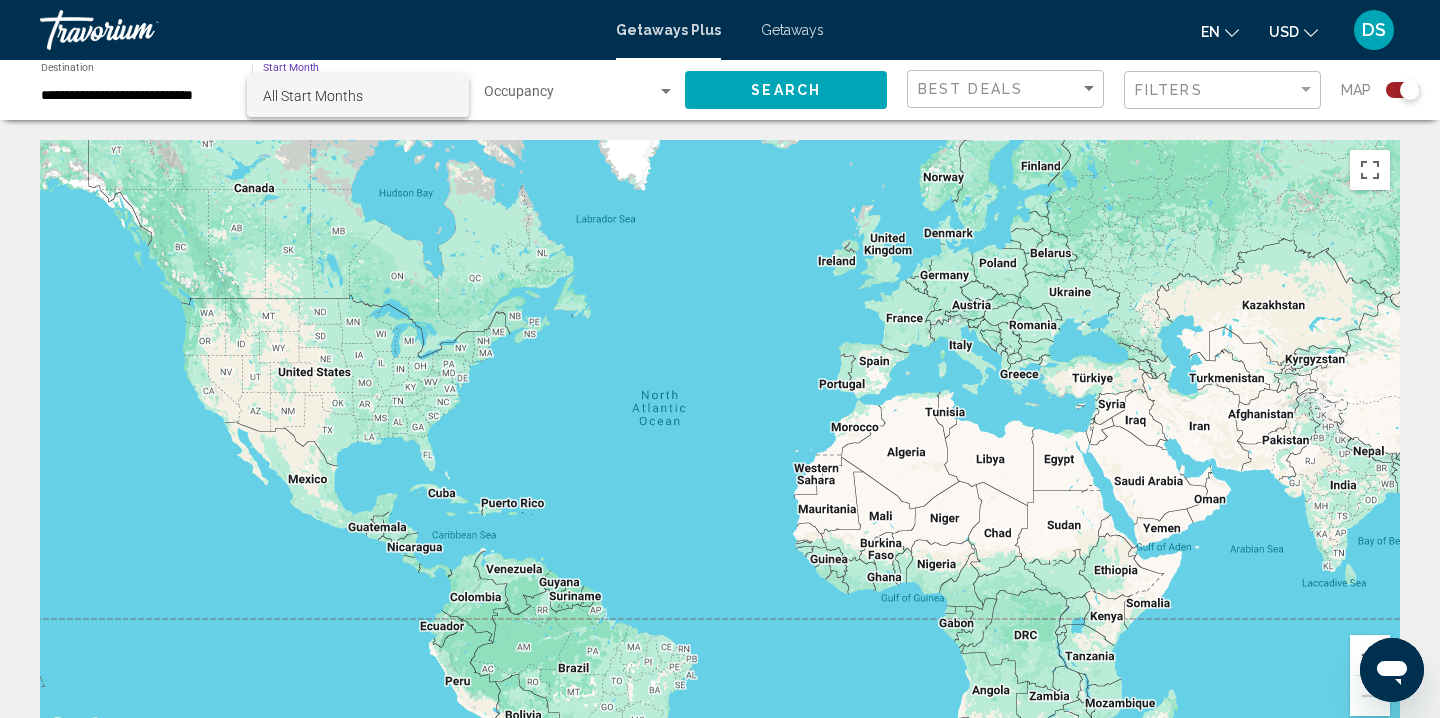 click on "All Start Months" at bounding box center [358, 96] 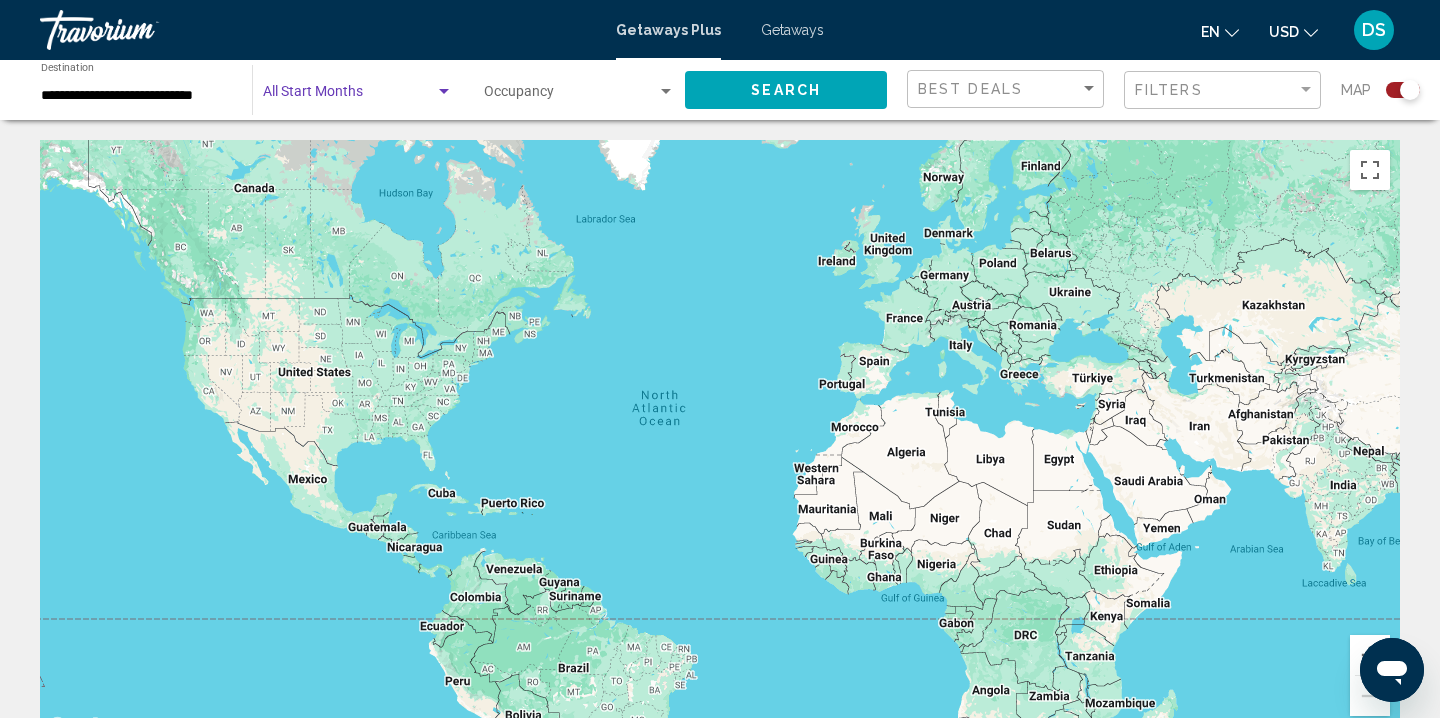 click on "Getaways" at bounding box center [792, 30] 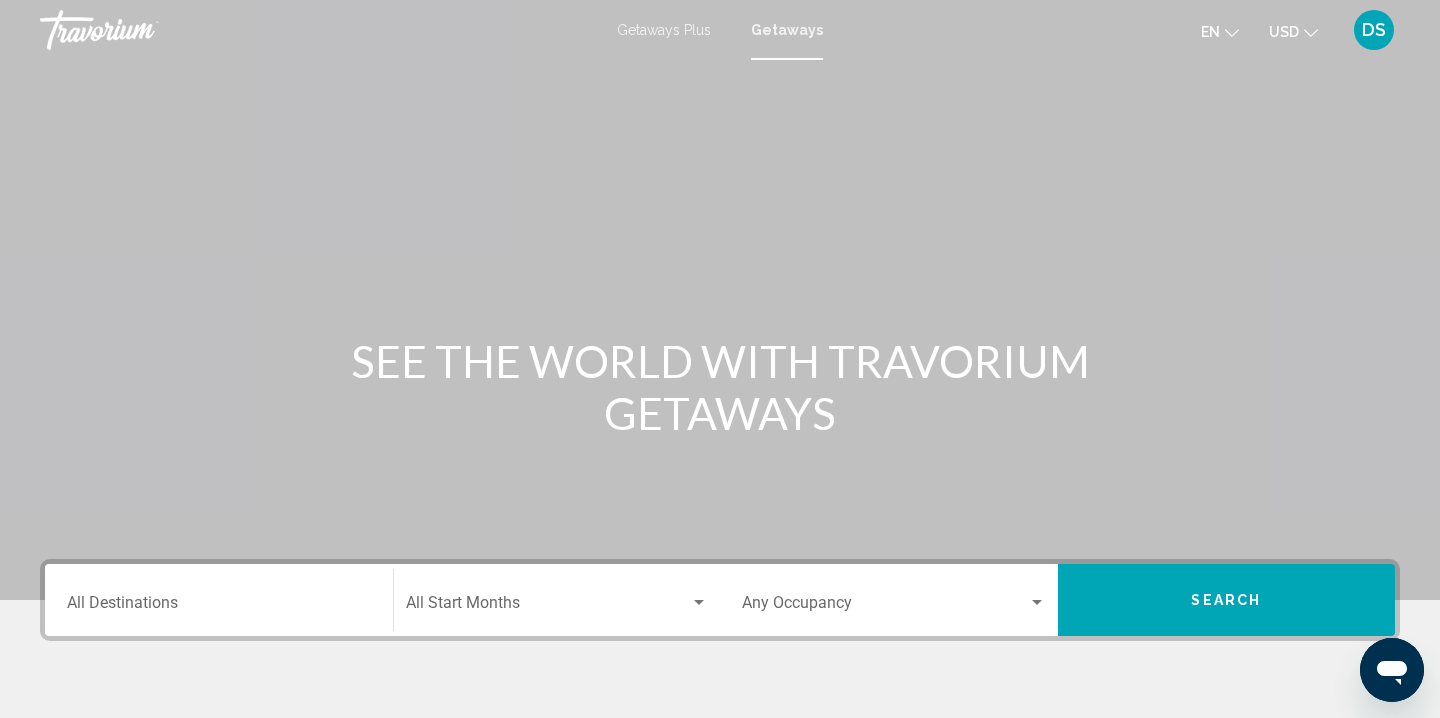 click on "Destination All Destinations" at bounding box center [219, 600] 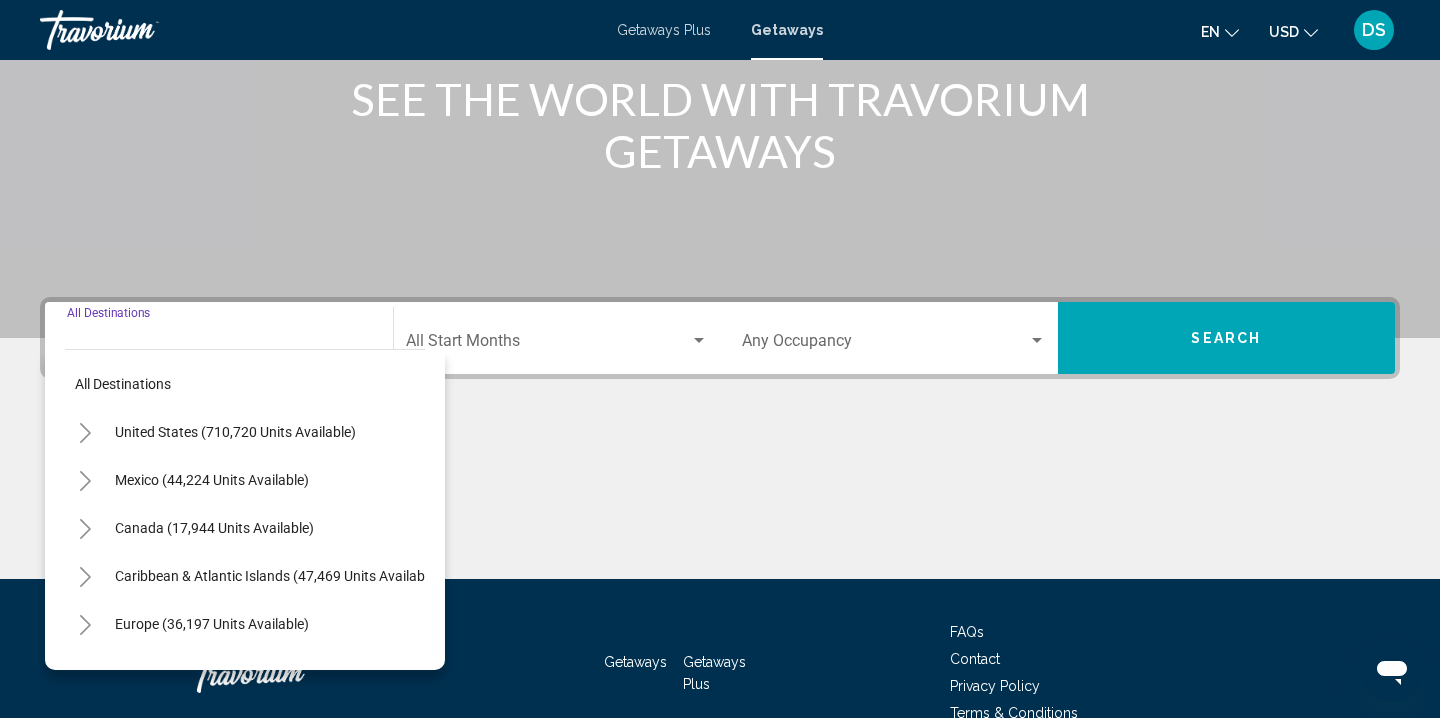scroll, scrollTop: 368, scrollLeft: 0, axis: vertical 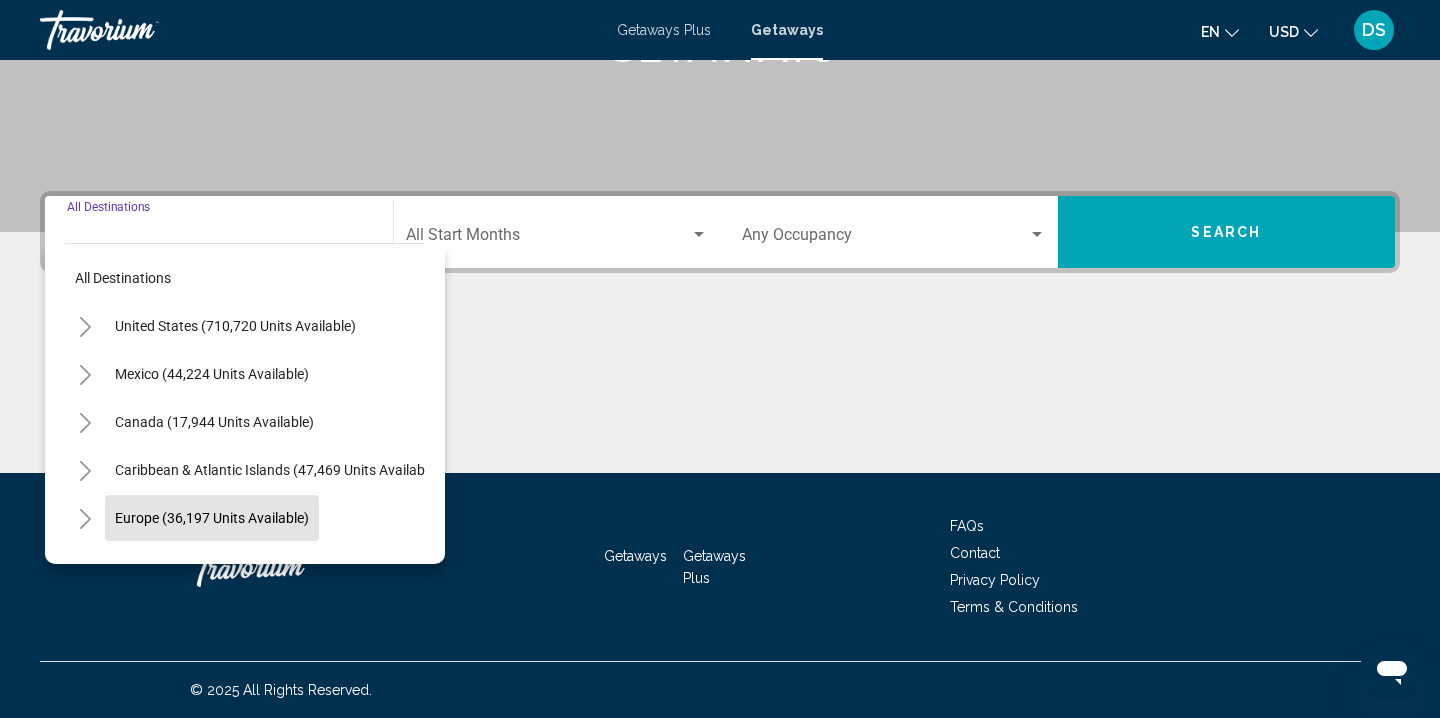 click on "Europe (36,197 units available)" at bounding box center [235, 326] 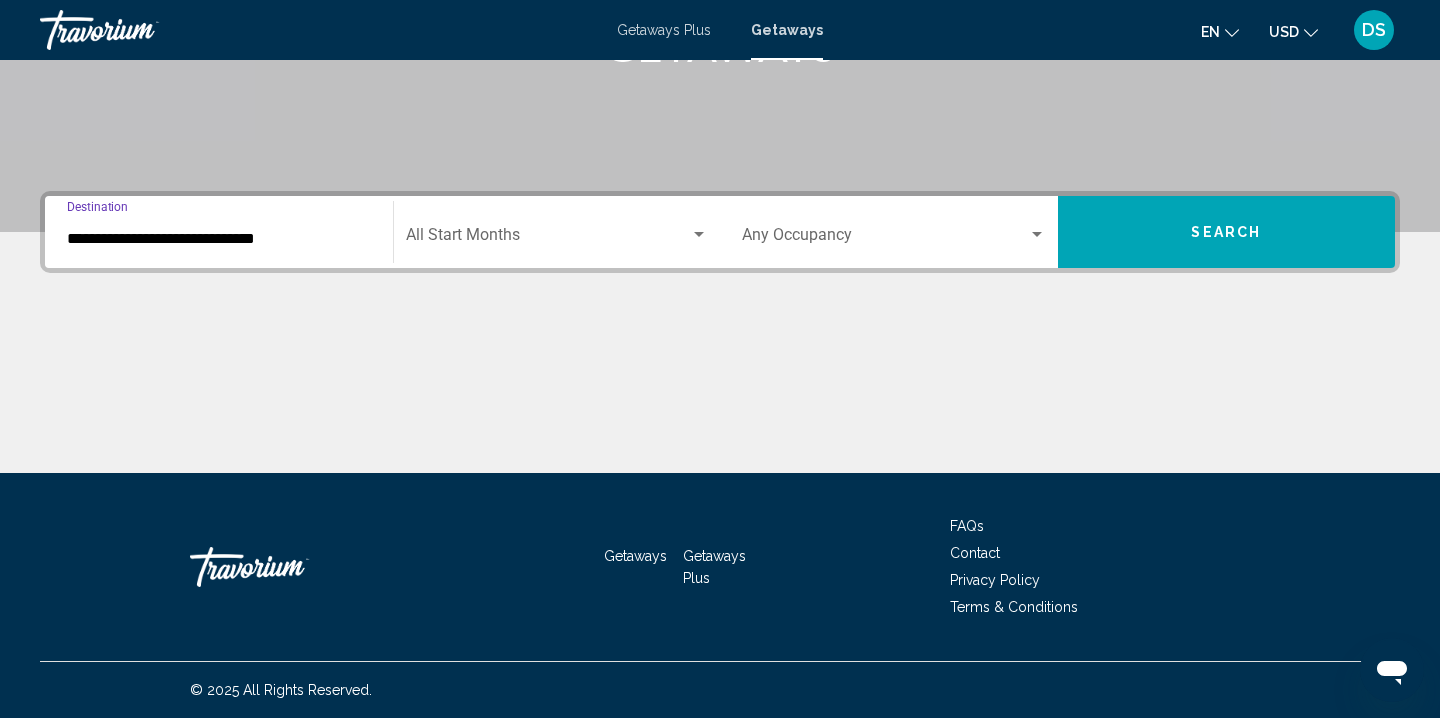 click at bounding box center (548, 239) 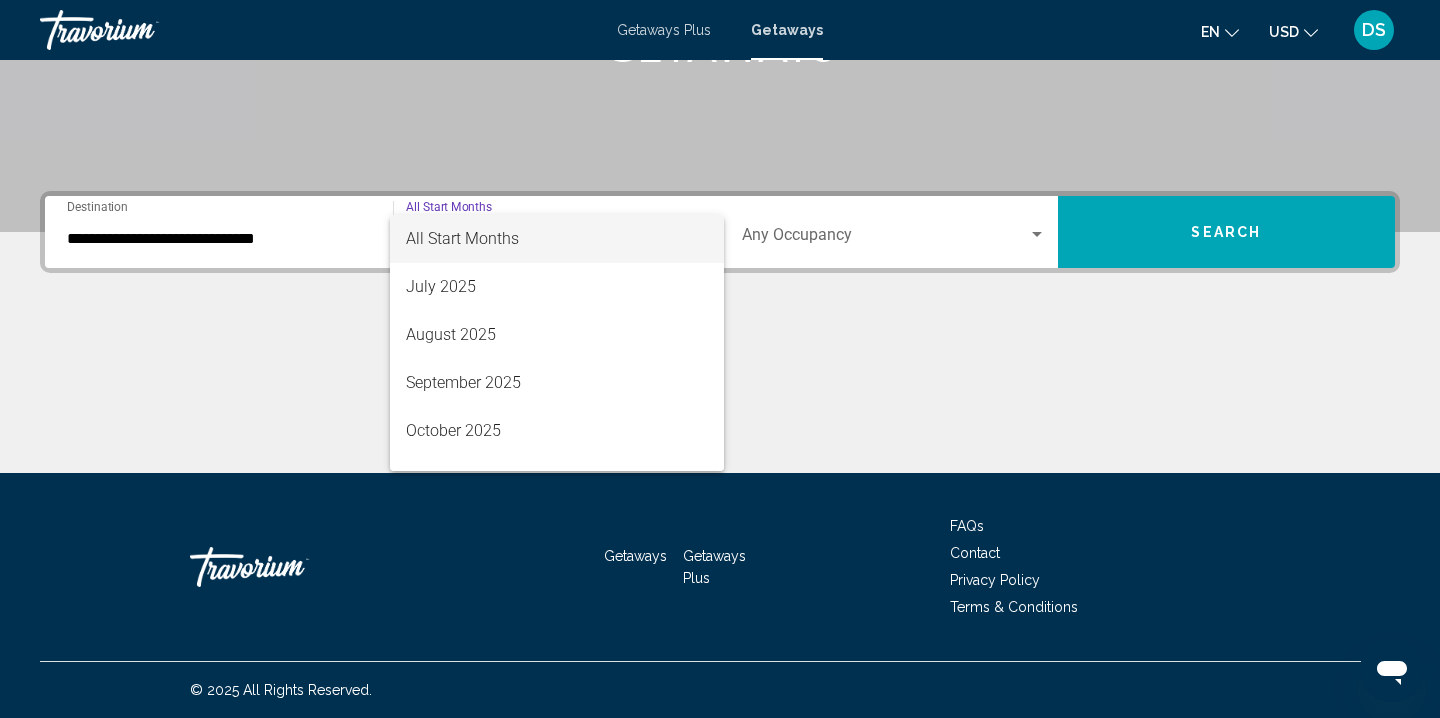 click on "All Start Months" at bounding box center (557, 239) 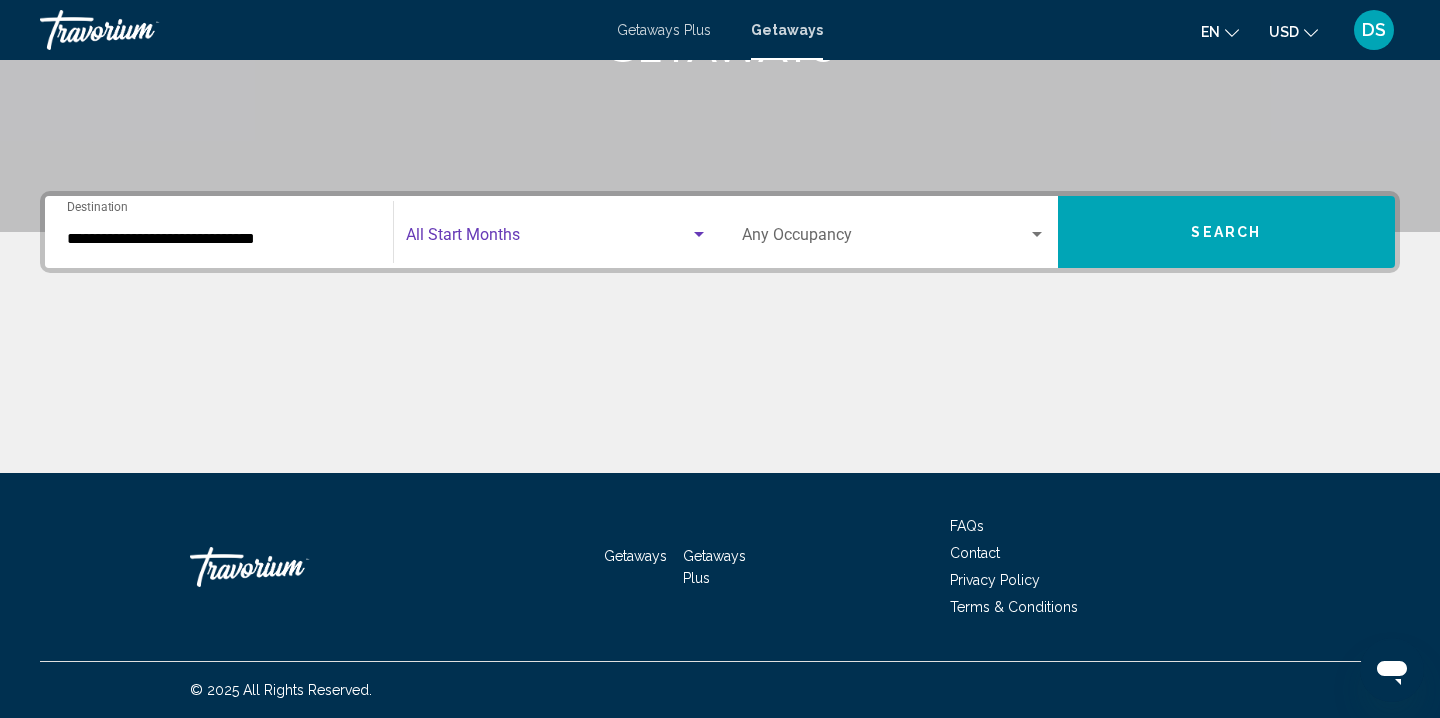 click on "Occupancy Any Occupancy" at bounding box center [894, 232] 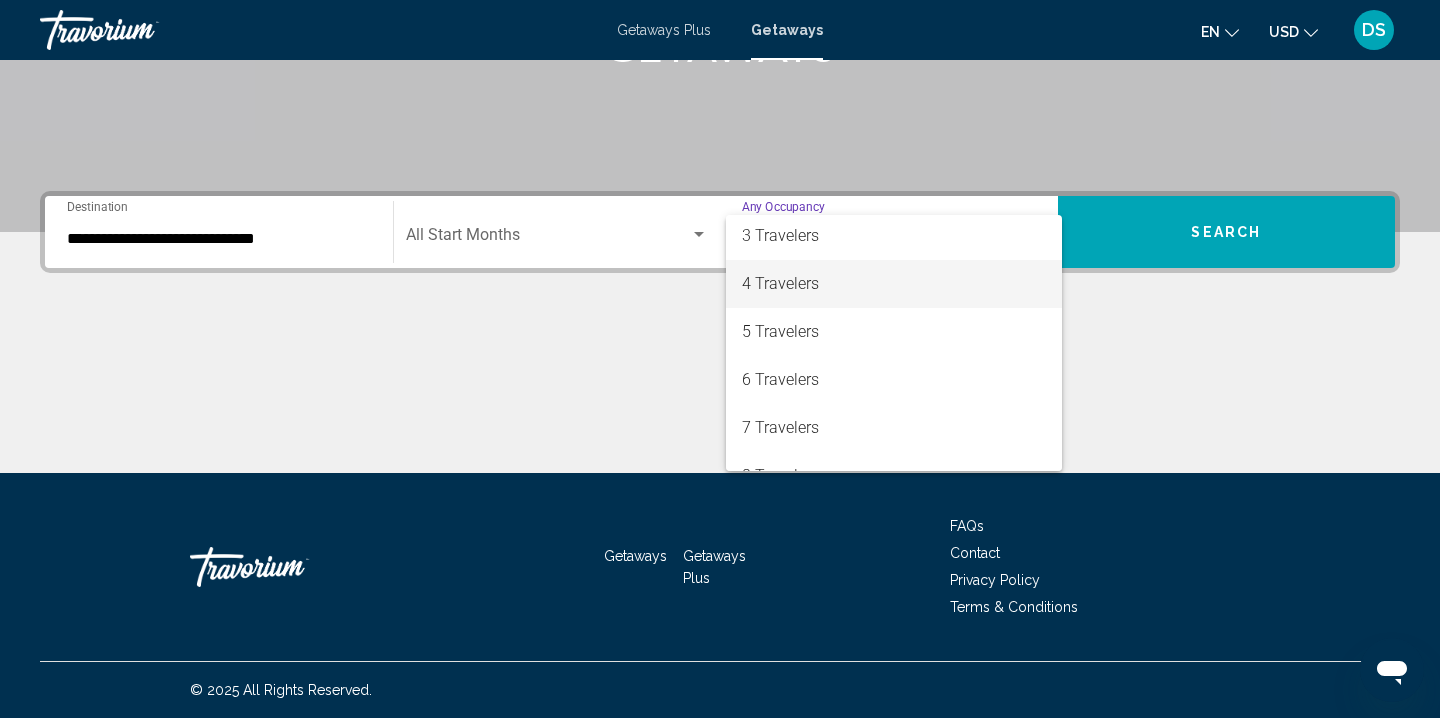 scroll, scrollTop: 129, scrollLeft: 0, axis: vertical 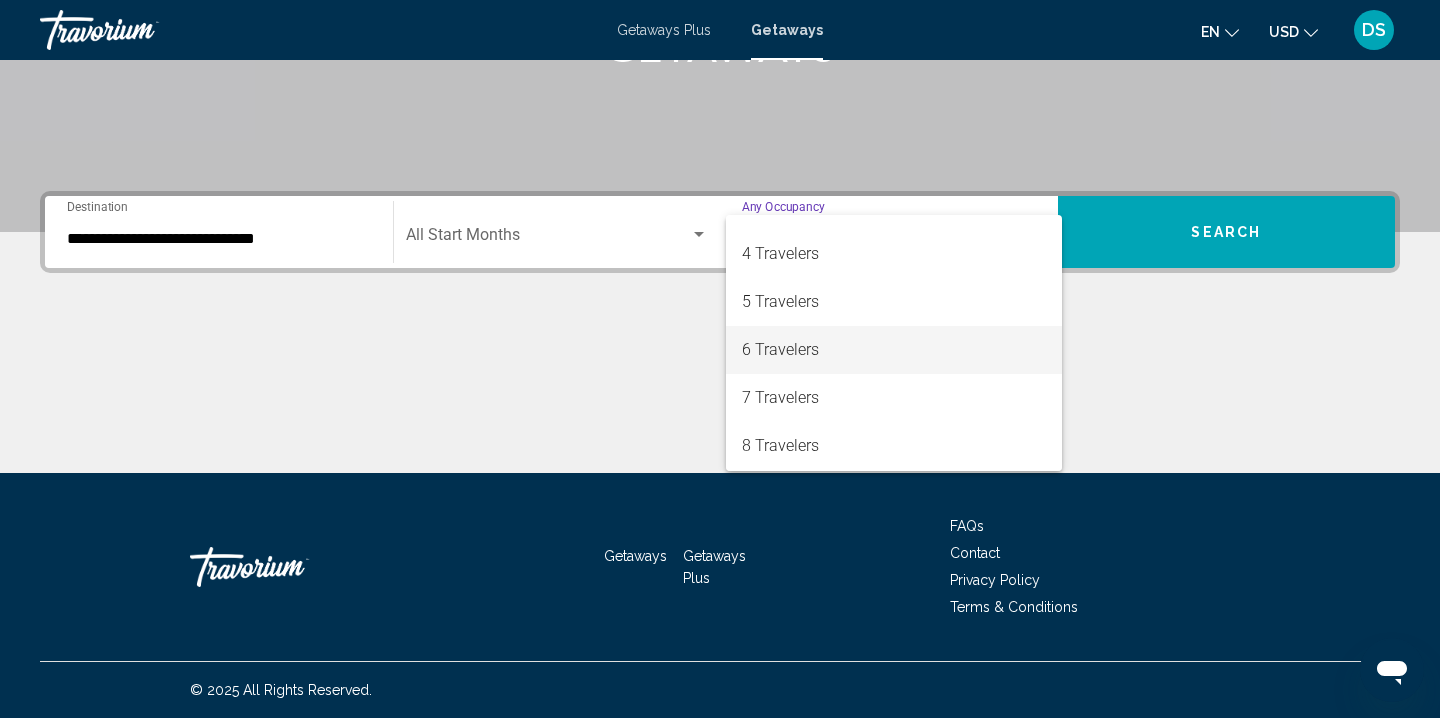 click on "6 Travelers" at bounding box center (894, 350) 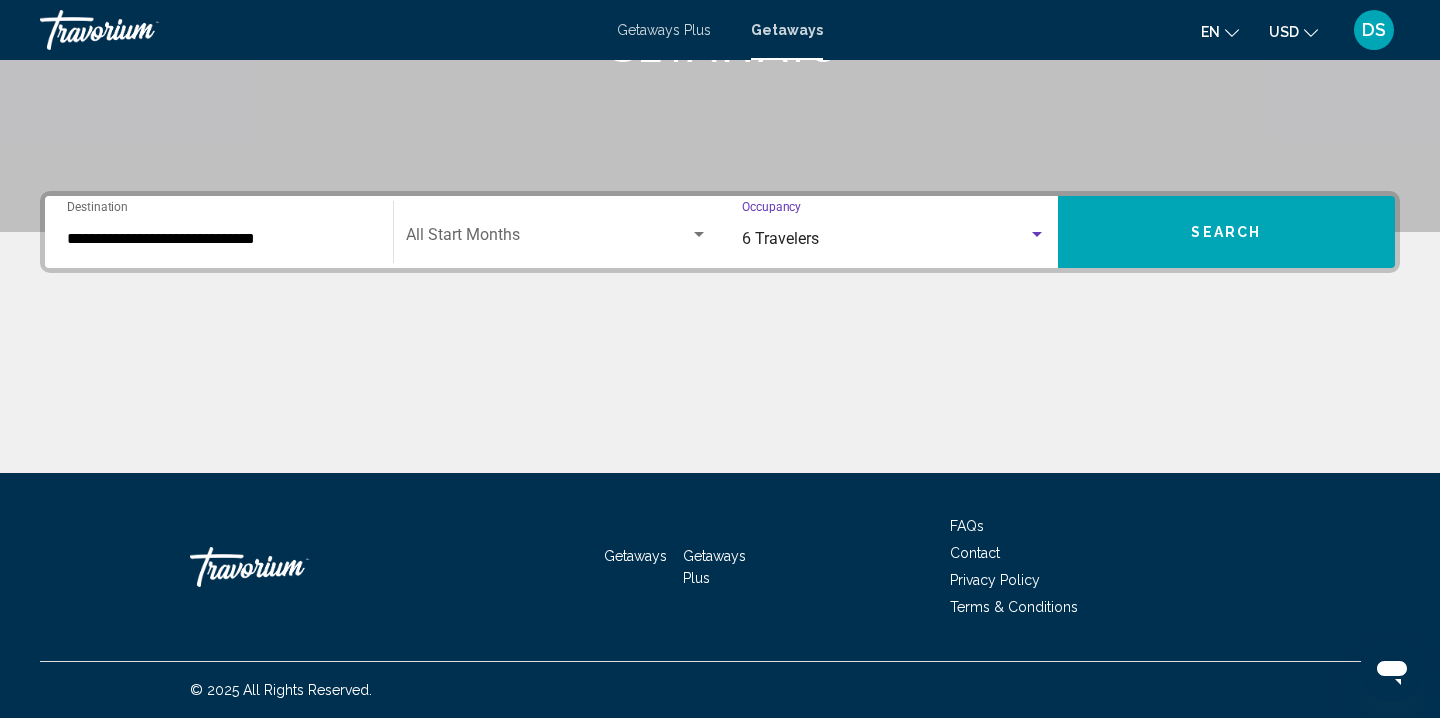 click on "Search" at bounding box center (1227, 232) 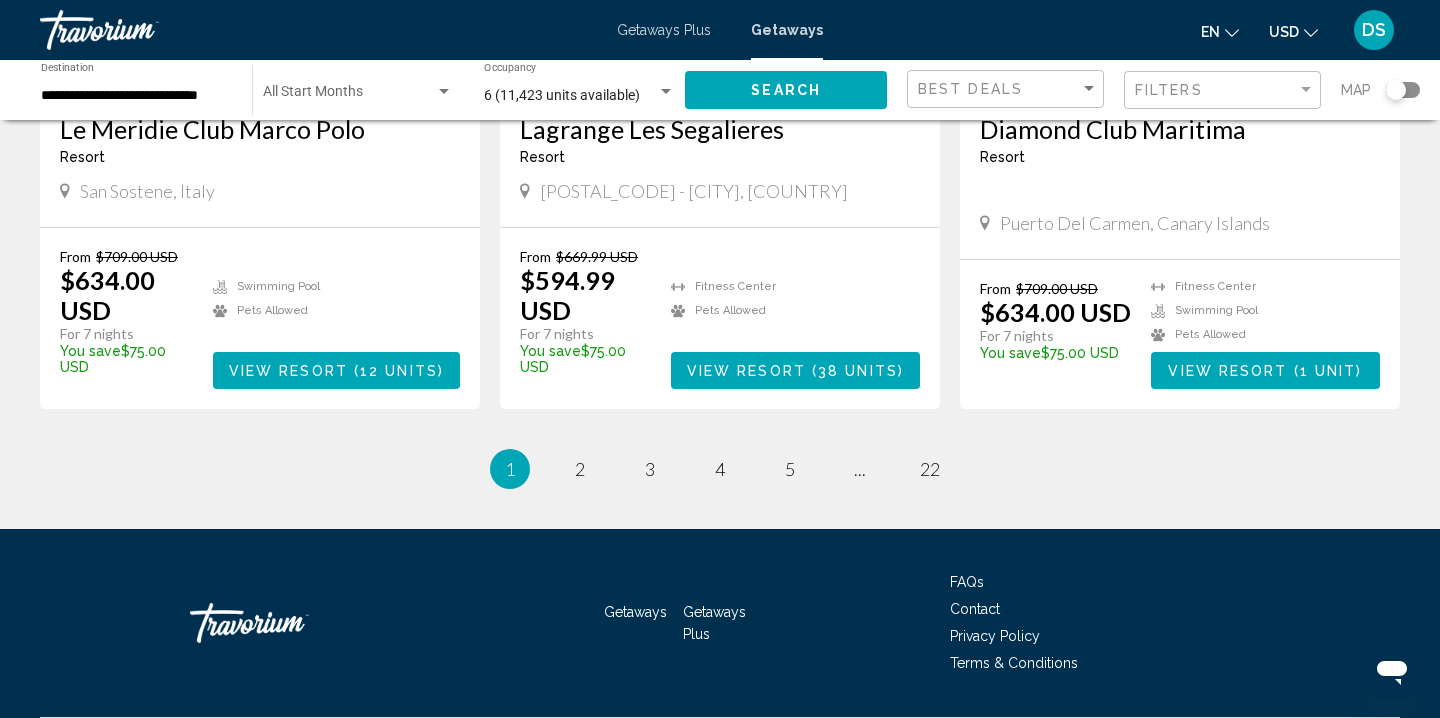 scroll, scrollTop: 2547, scrollLeft: 0, axis: vertical 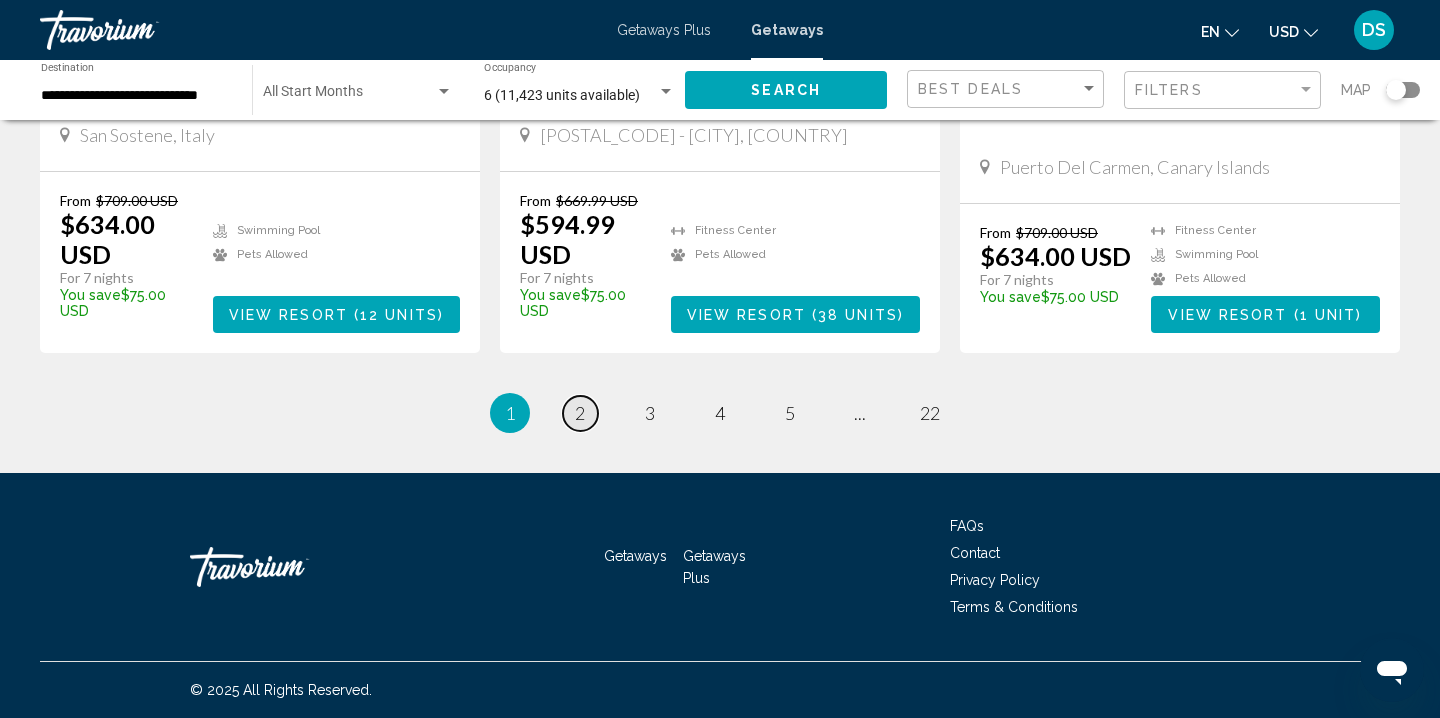 click on "2" at bounding box center [580, 413] 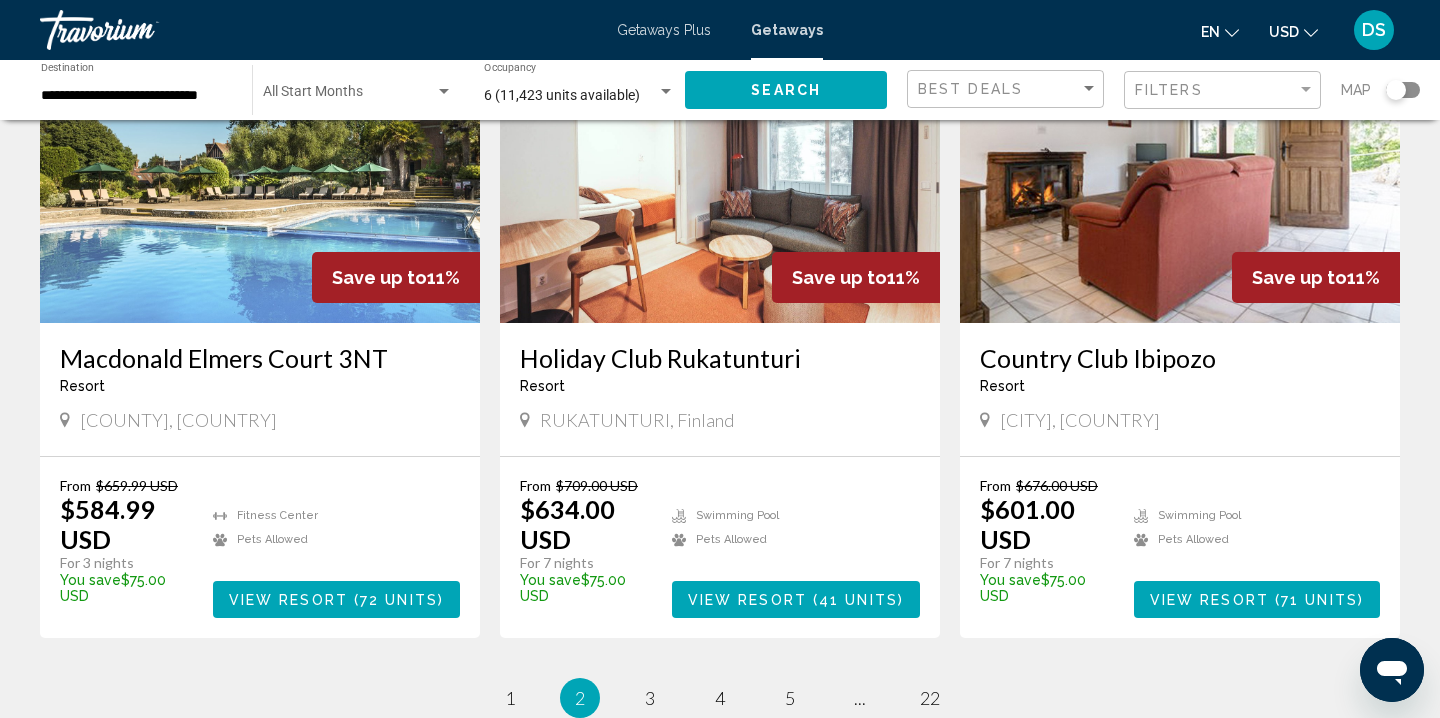 scroll, scrollTop: 2397, scrollLeft: 0, axis: vertical 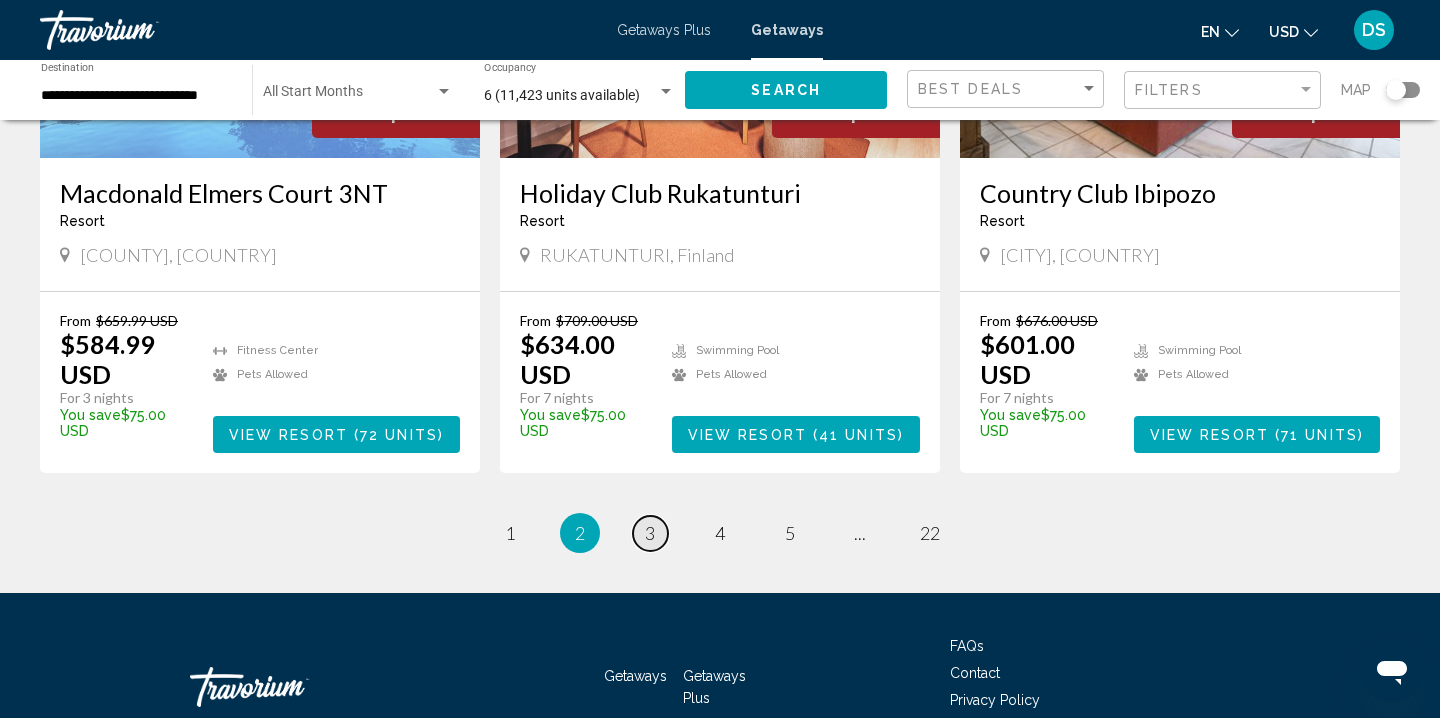 click on "3" at bounding box center [510, 533] 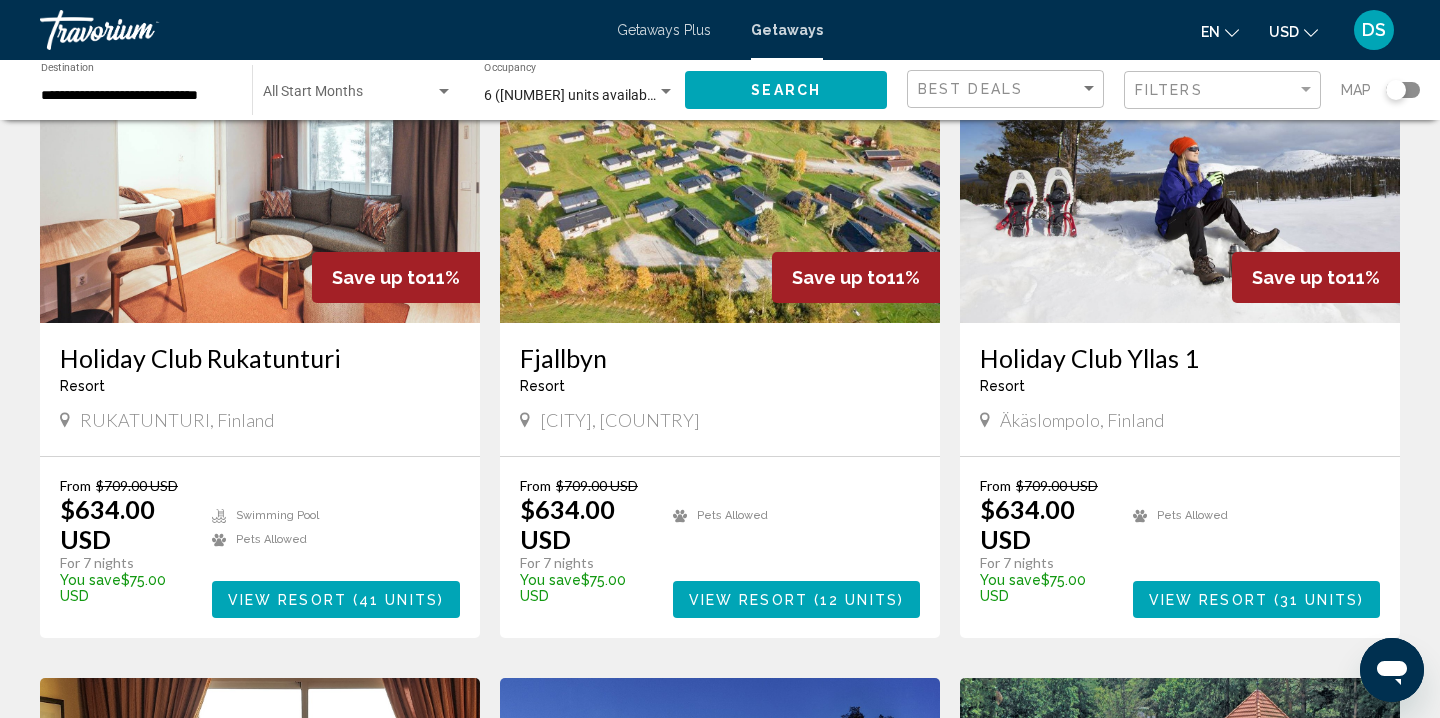 scroll, scrollTop: 0, scrollLeft: 0, axis: both 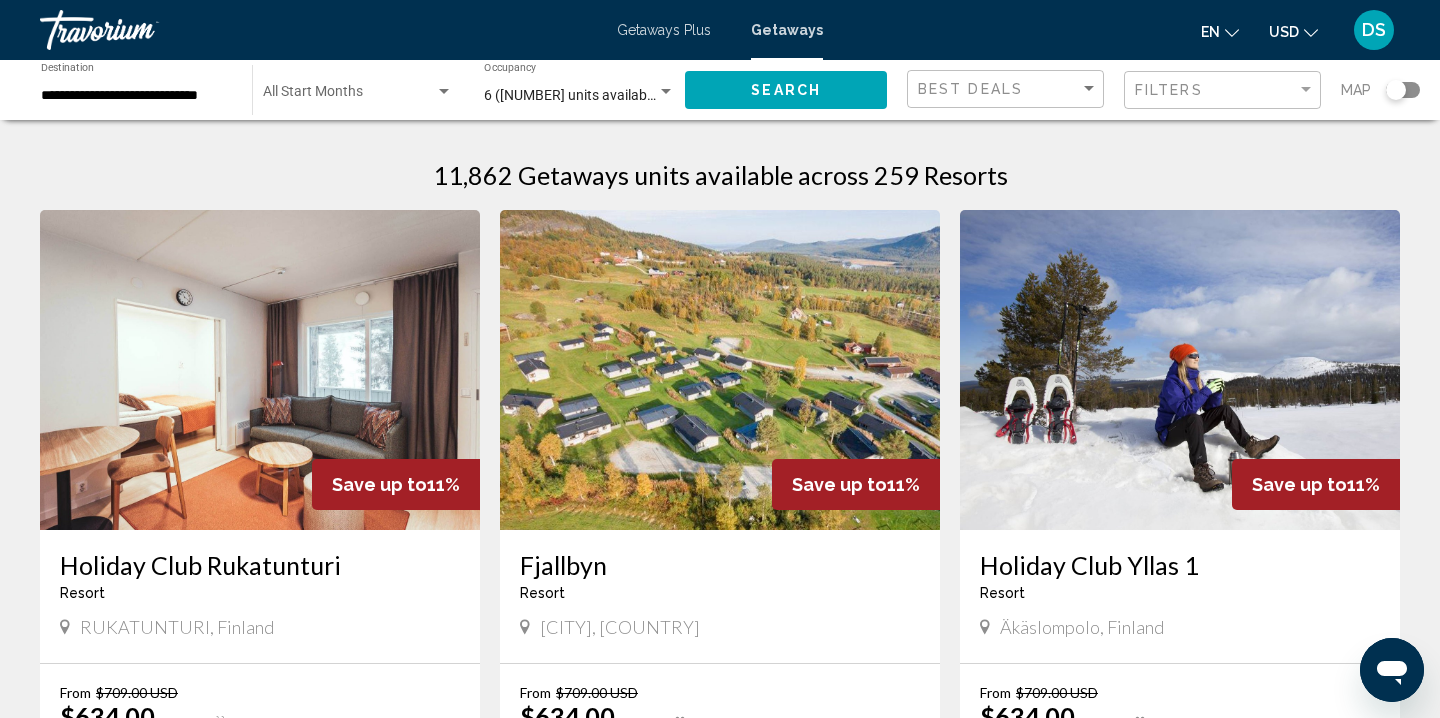 click at bounding box center (1403, 90) 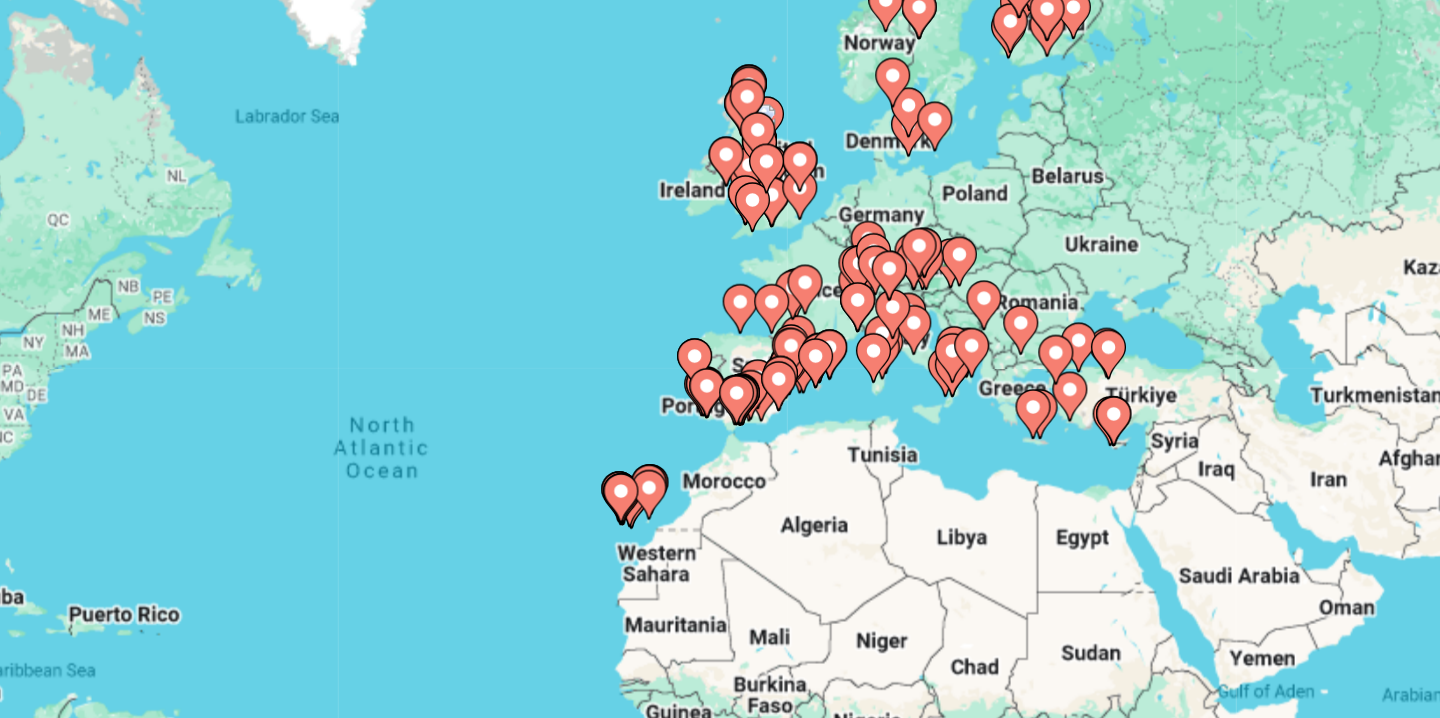 click at bounding box center (896, 320) 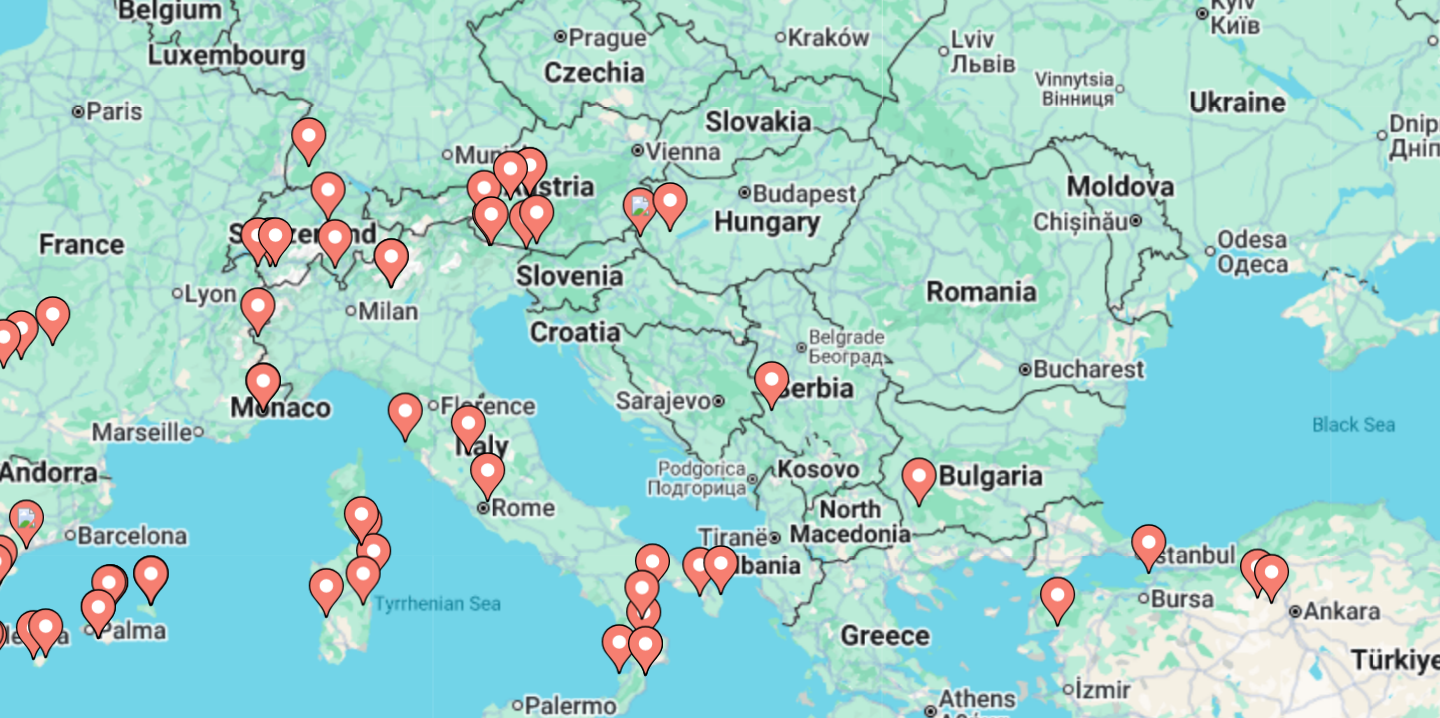 click at bounding box center (454, 344) 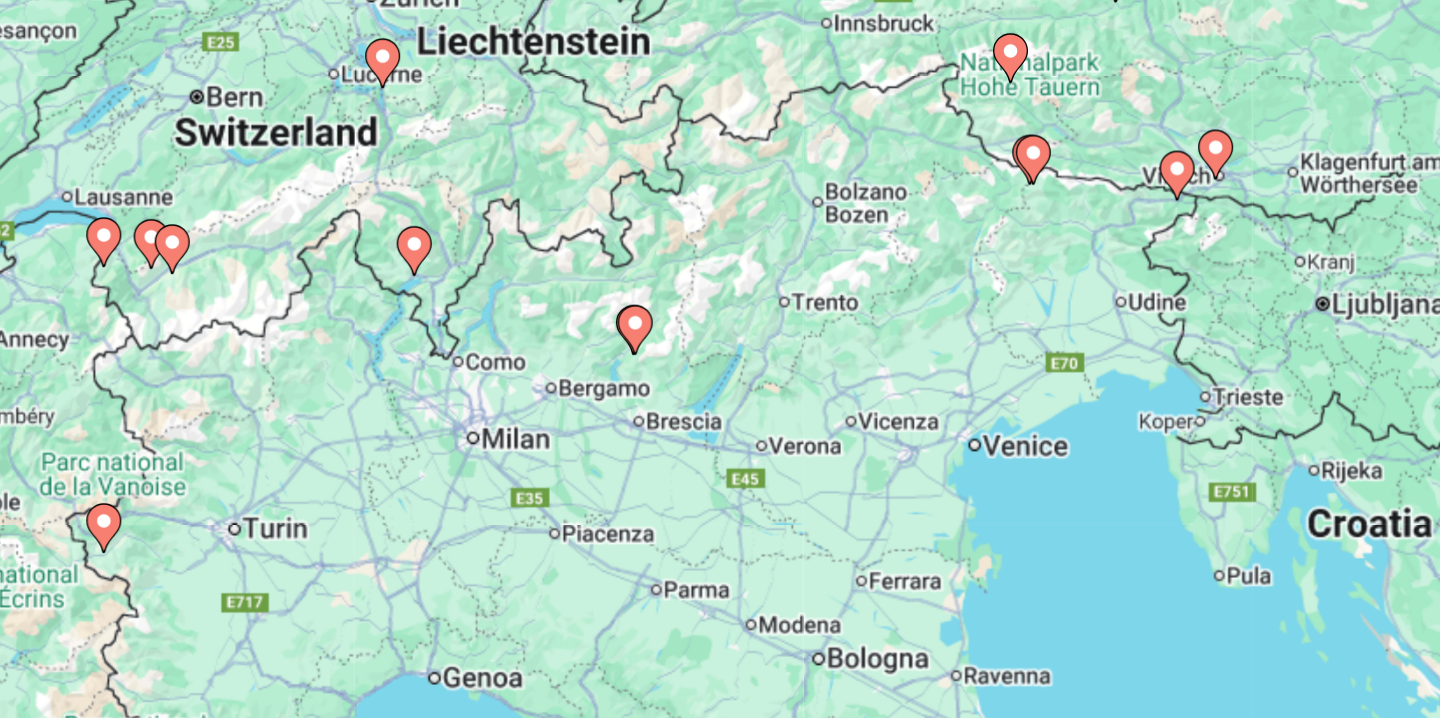 drag, startPoint x: 619, startPoint y: 488, endPoint x: 700, endPoint y: 396, distance: 122.57651 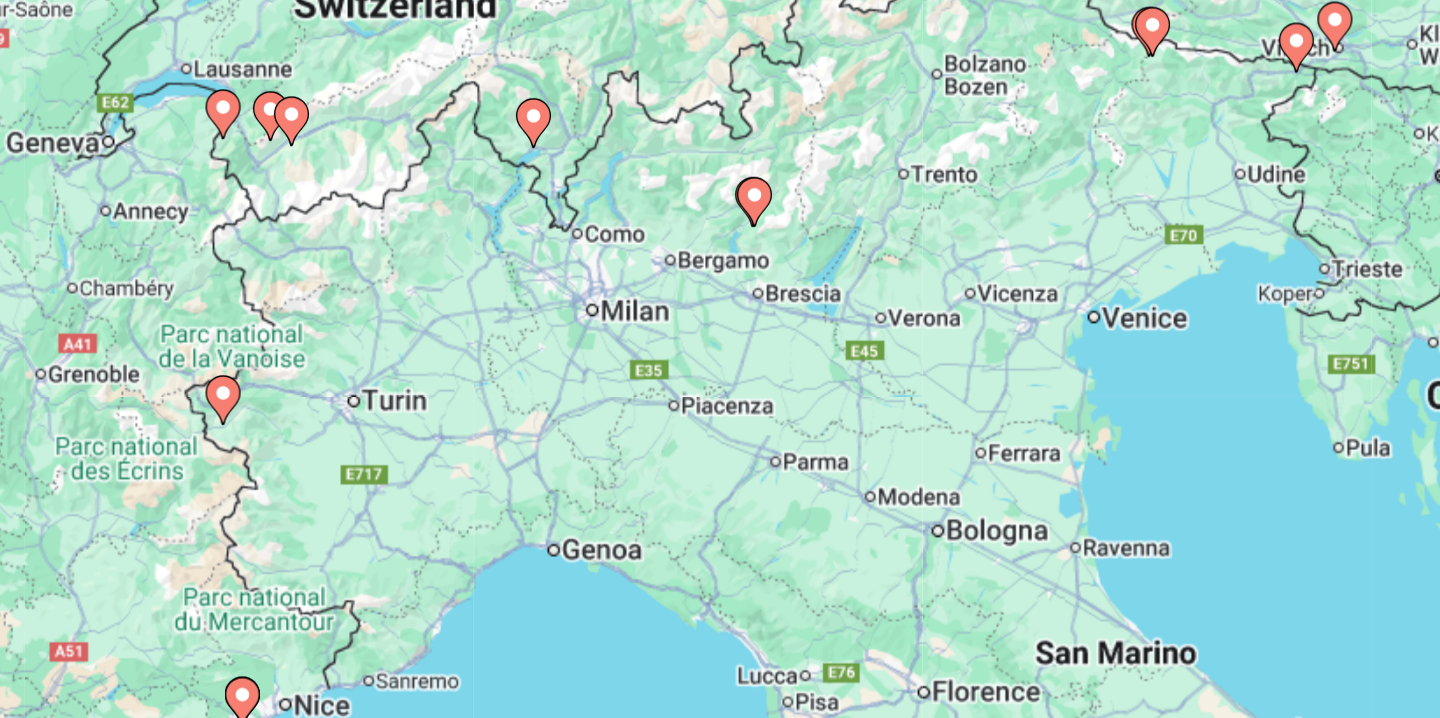 drag, startPoint x: 672, startPoint y: 440, endPoint x: 735, endPoint y: 407, distance: 71.11962 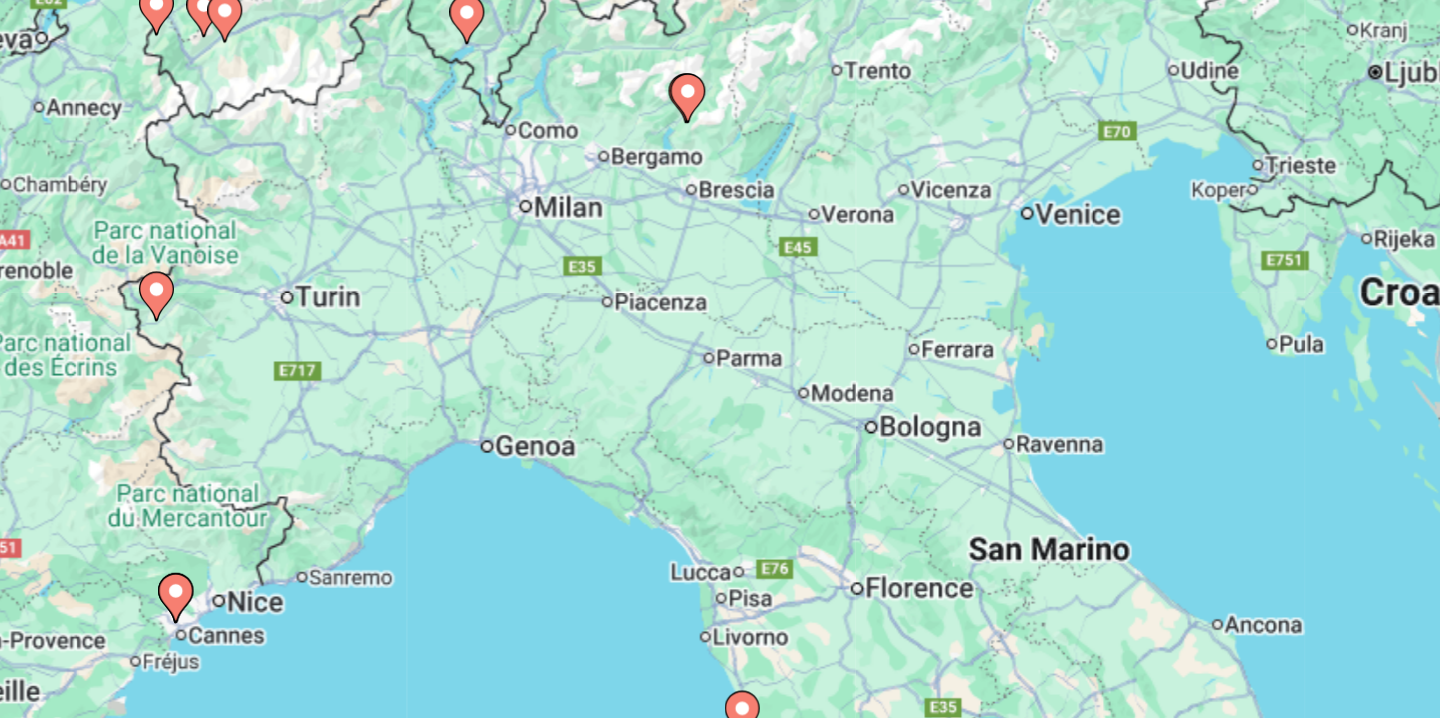 drag, startPoint x: 734, startPoint y: 407, endPoint x: 695, endPoint y: 350, distance: 69.065186 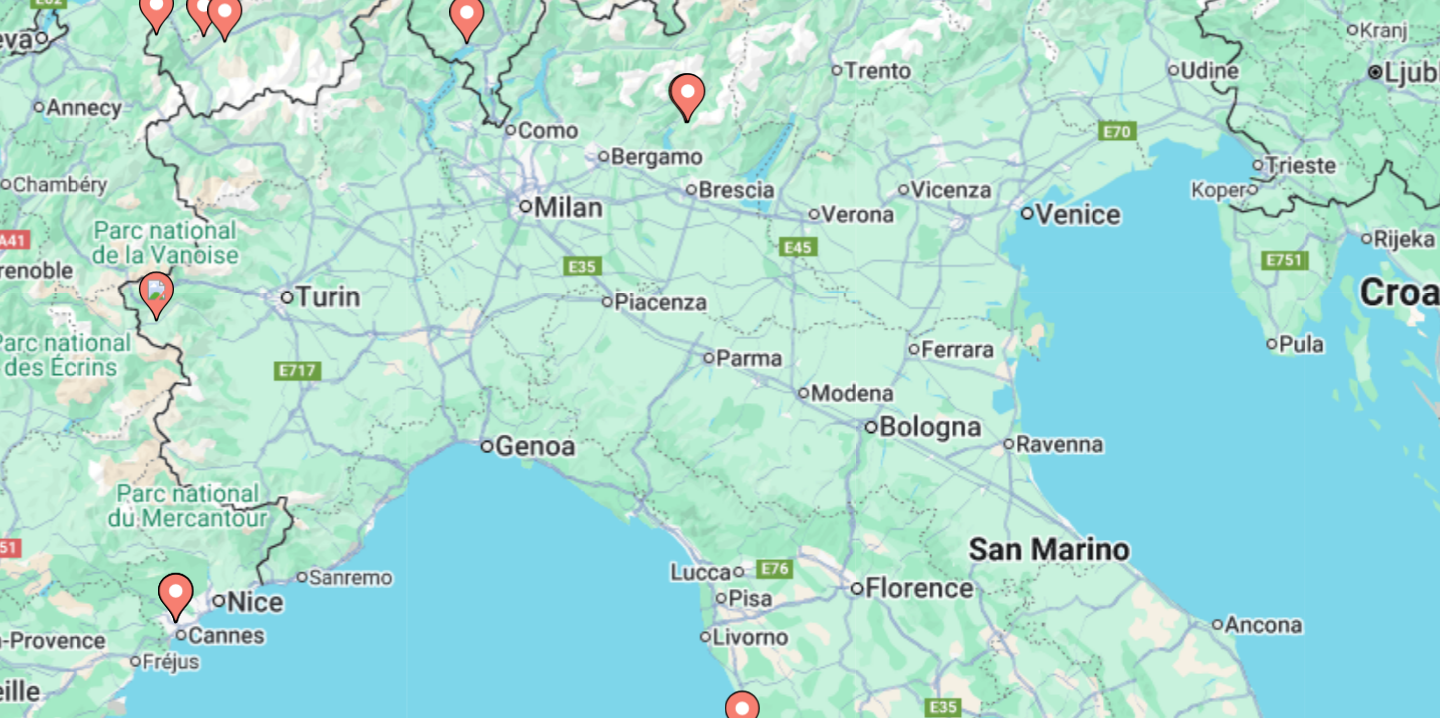click on "To navigate, press the arrow keys. To activate drag with keyboard, press Alt + Enter. Once in keyboard drag state, use the arrow keys to move the marker. To complete the drag, press the Enter key. To cancel, press Escape." at bounding box center (720, 440) 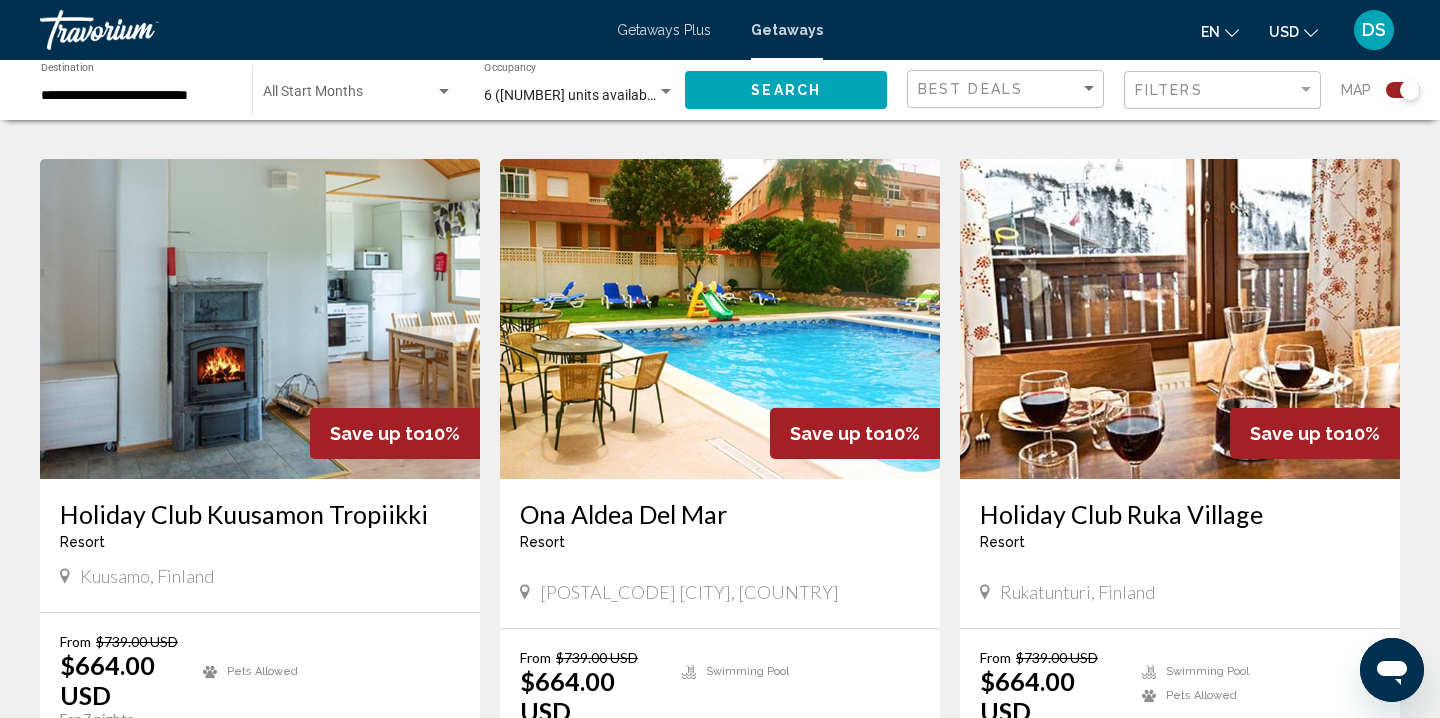scroll, scrollTop: 2739, scrollLeft: 0, axis: vertical 